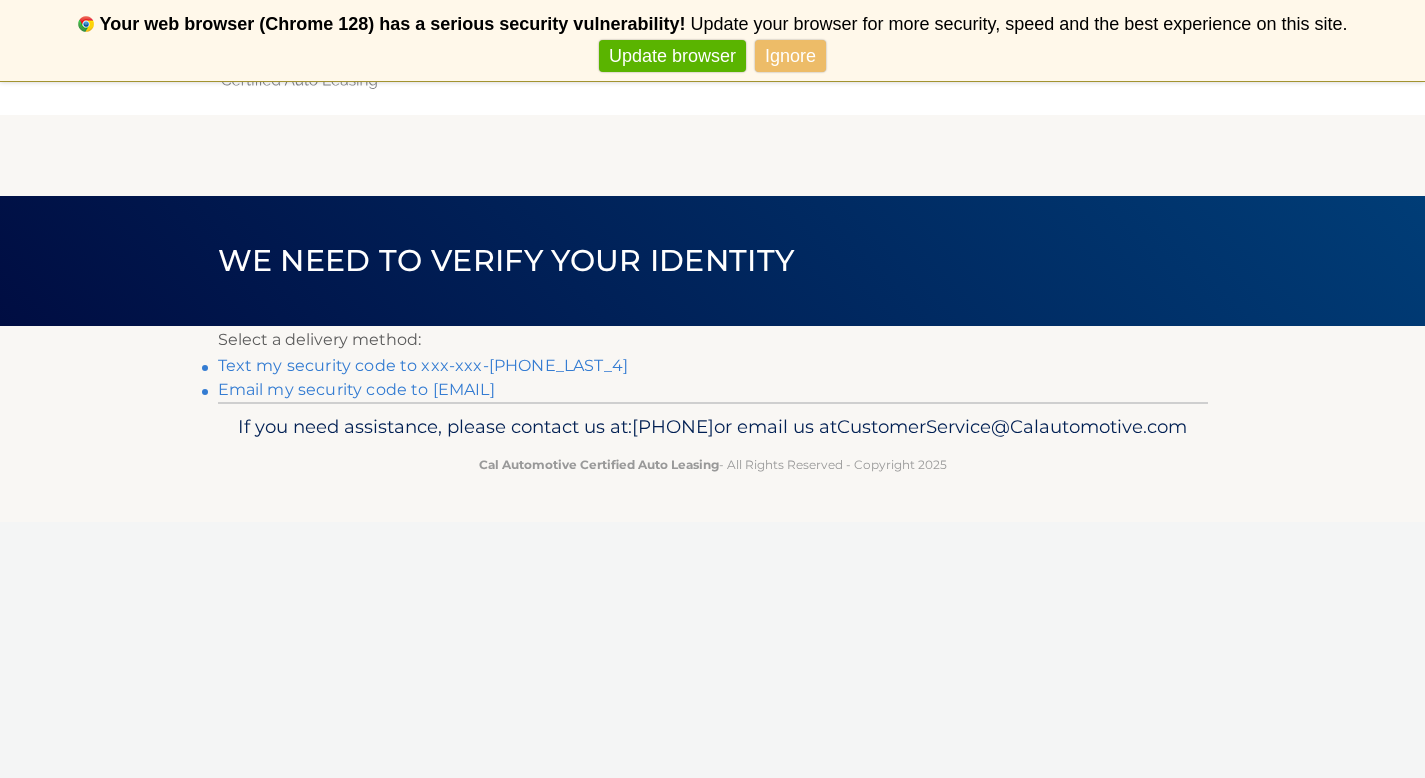scroll, scrollTop: 0, scrollLeft: 0, axis: both 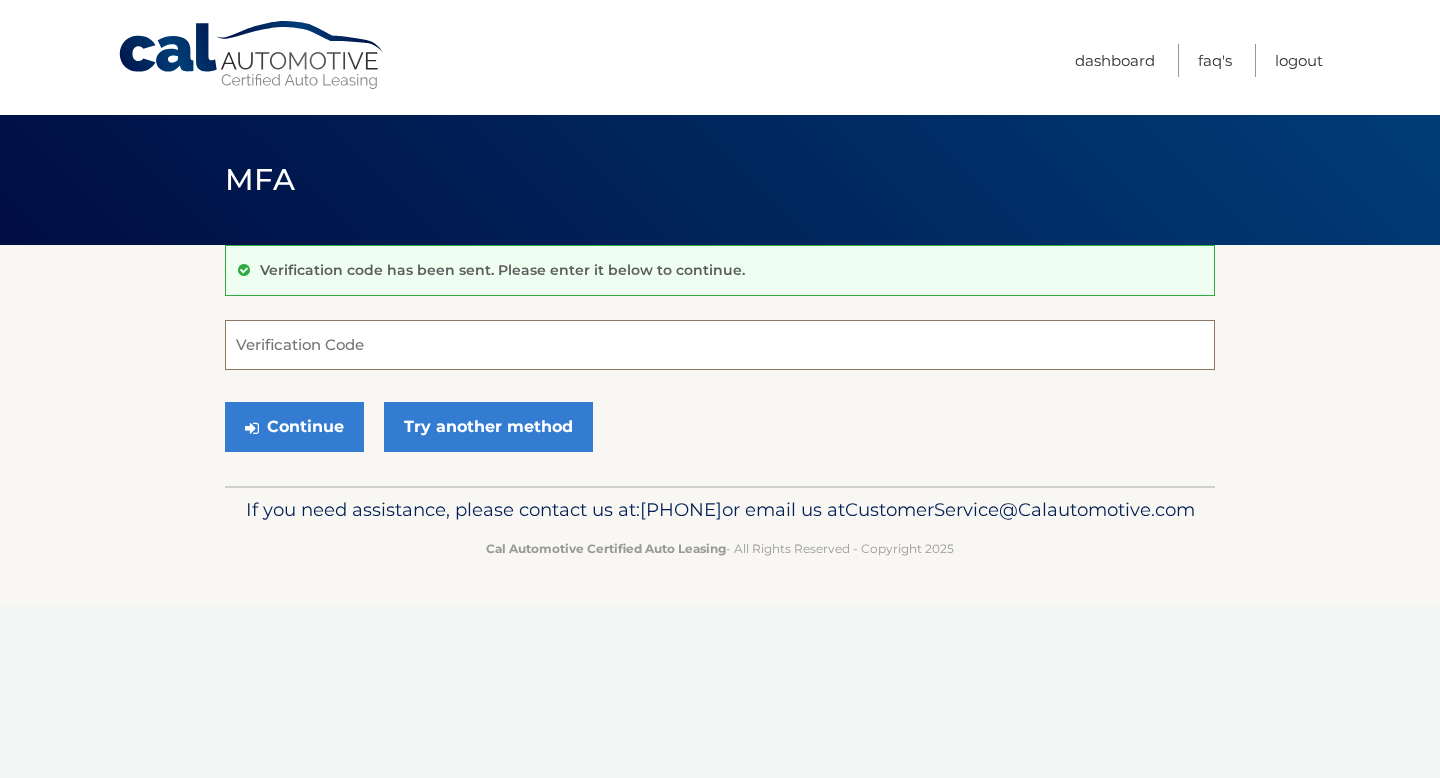 click on "Verification Code" at bounding box center (720, 345) 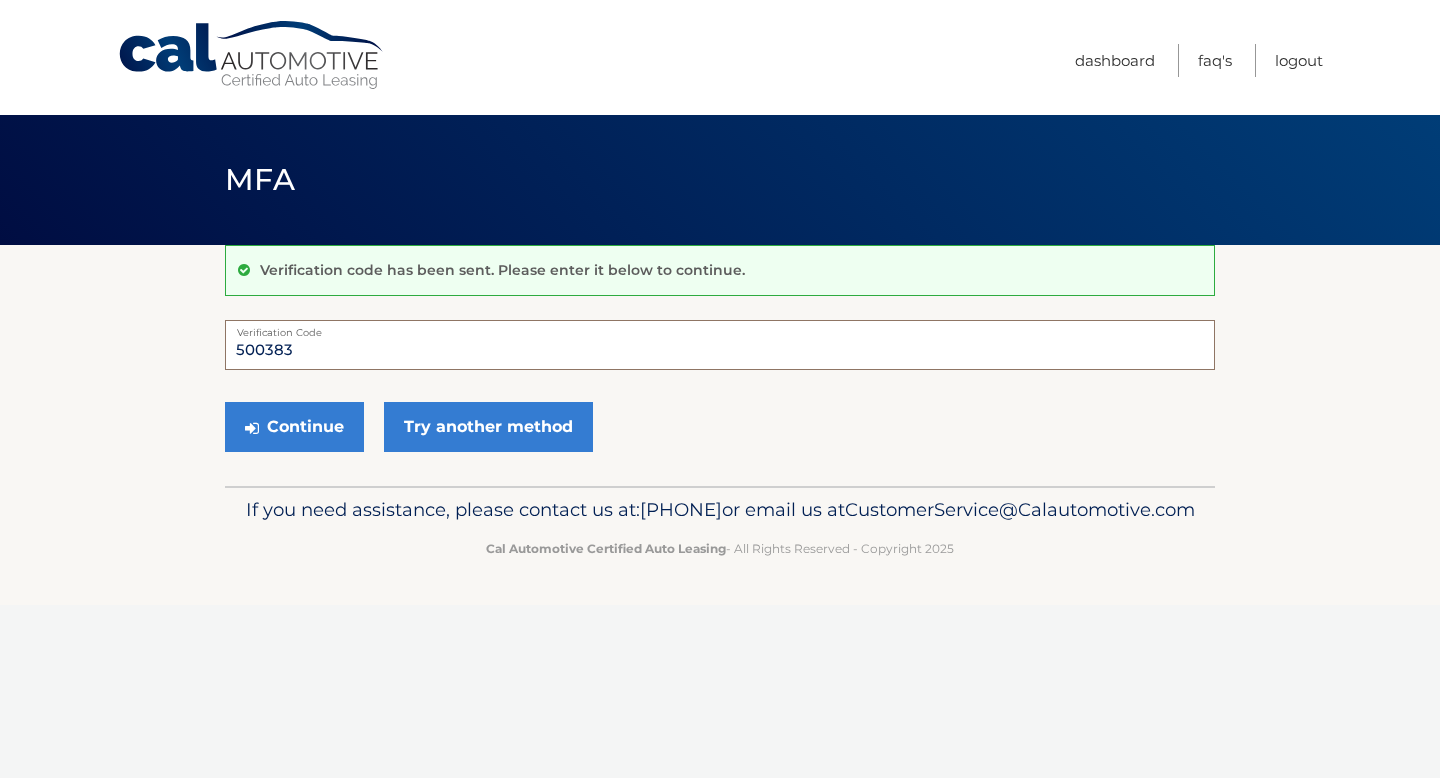 type on "500383" 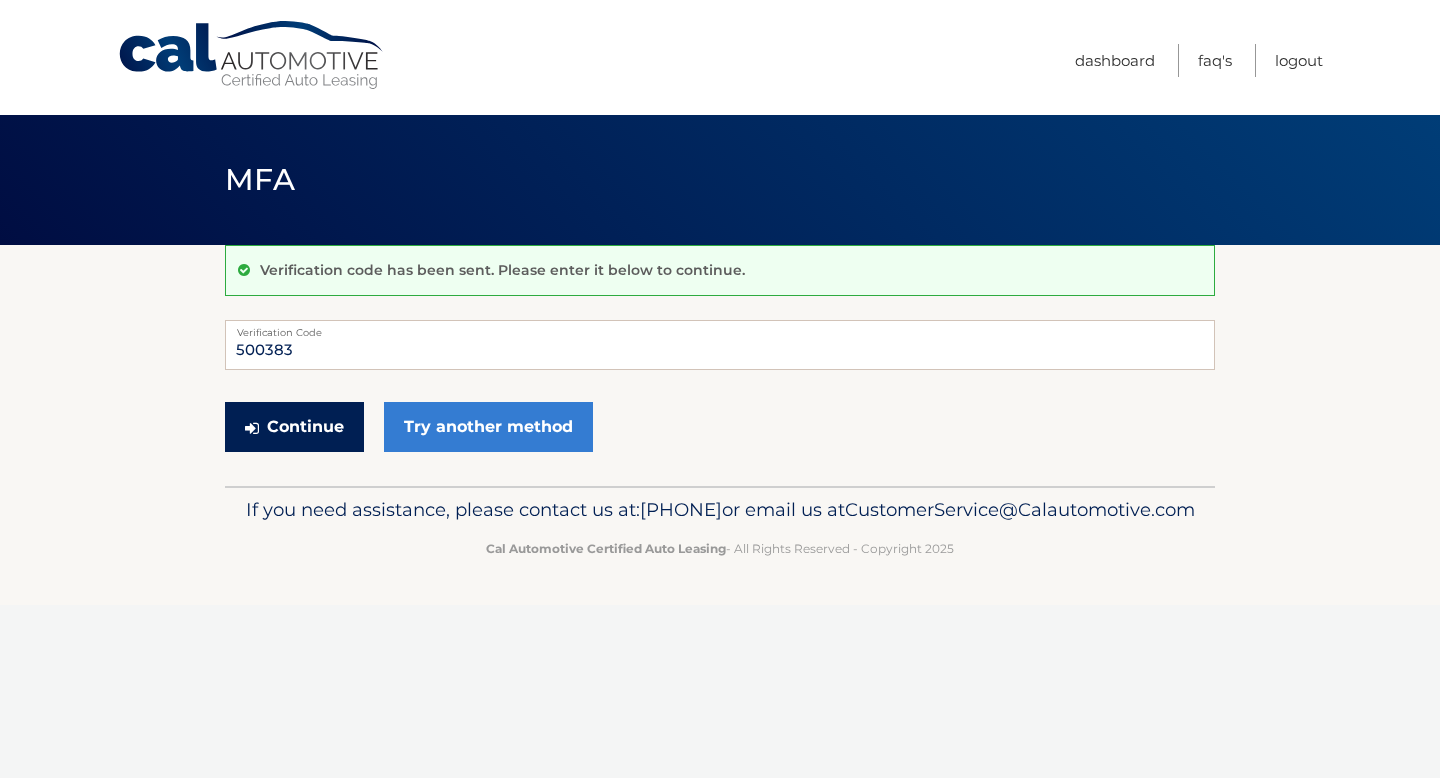 click on "Continue" at bounding box center [294, 427] 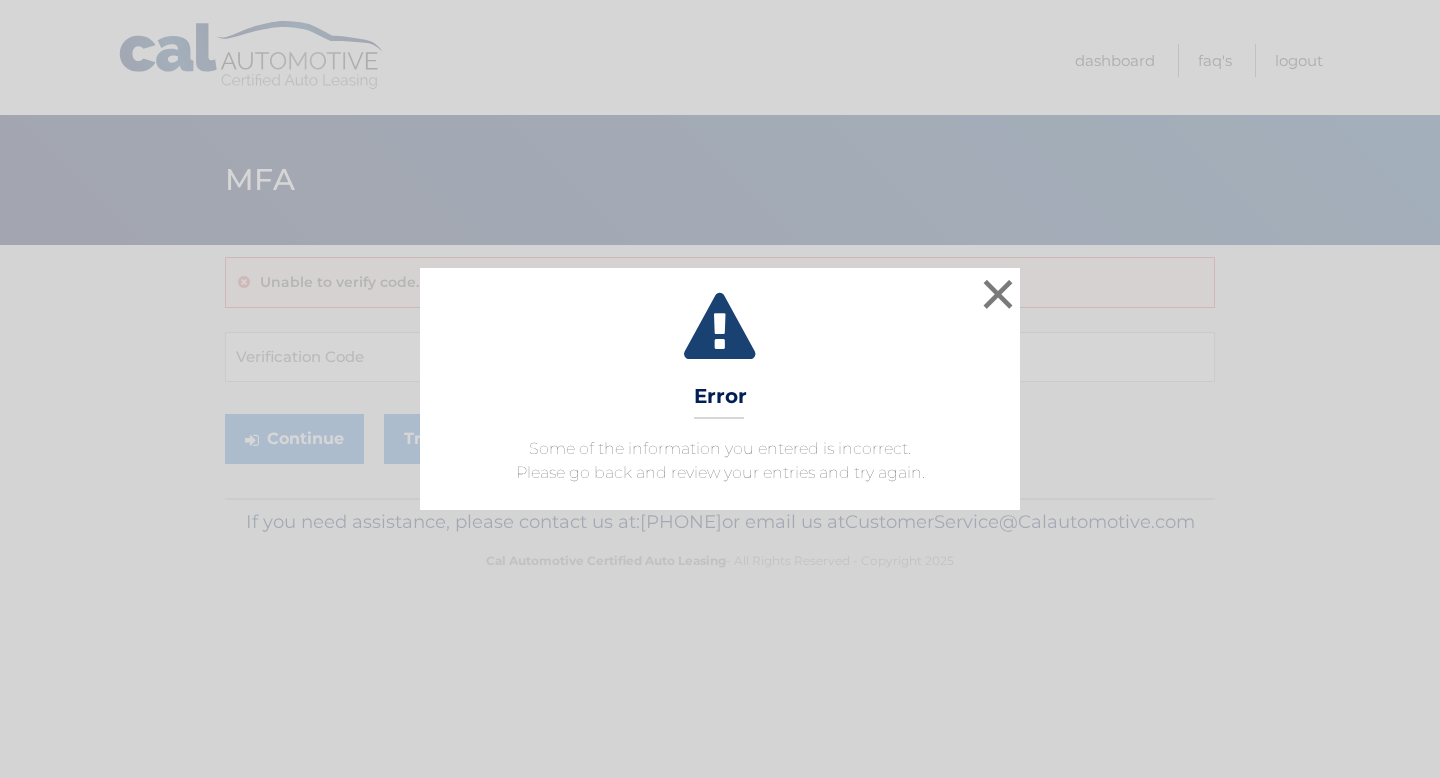 scroll, scrollTop: 0, scrollLeft: 0, axis: both 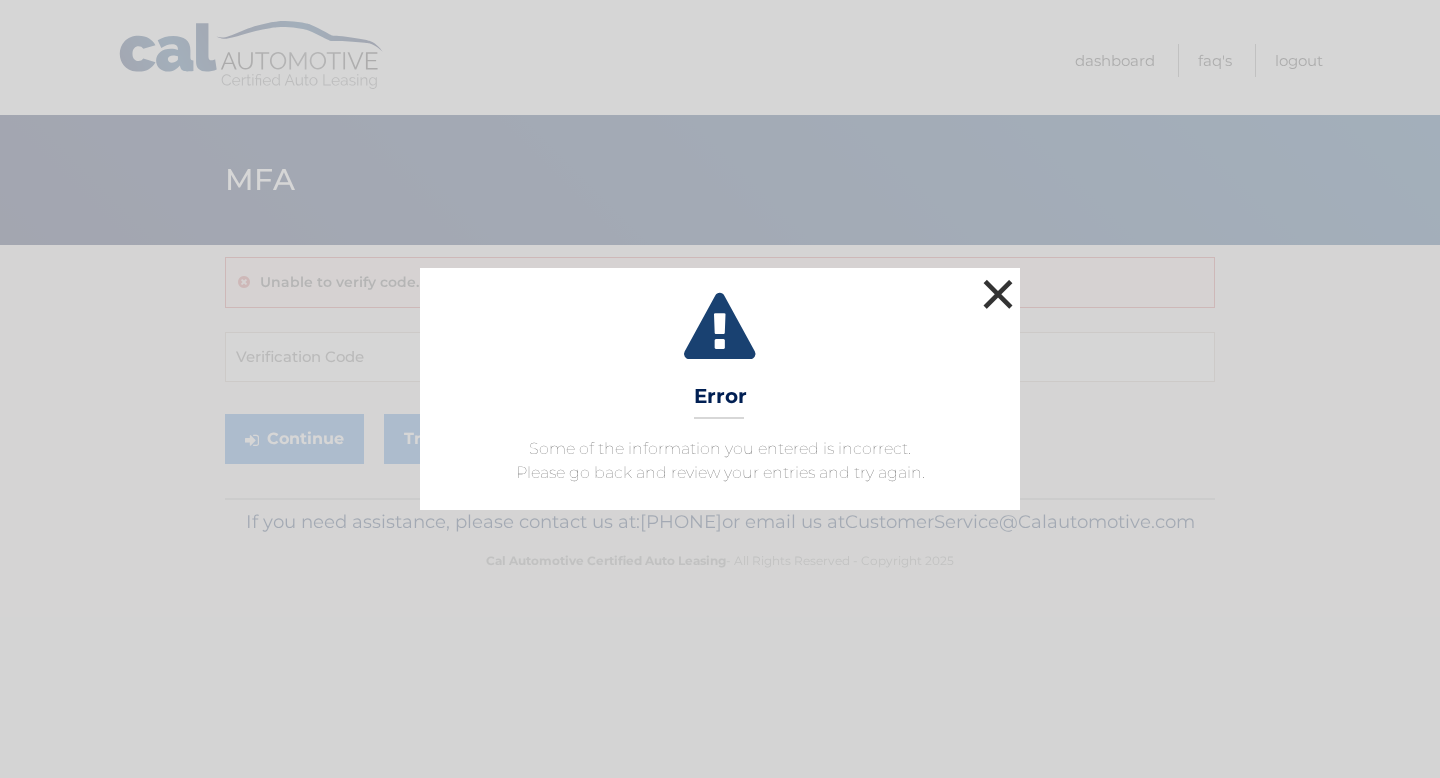 click on "×" at bounding box center [998, 294] 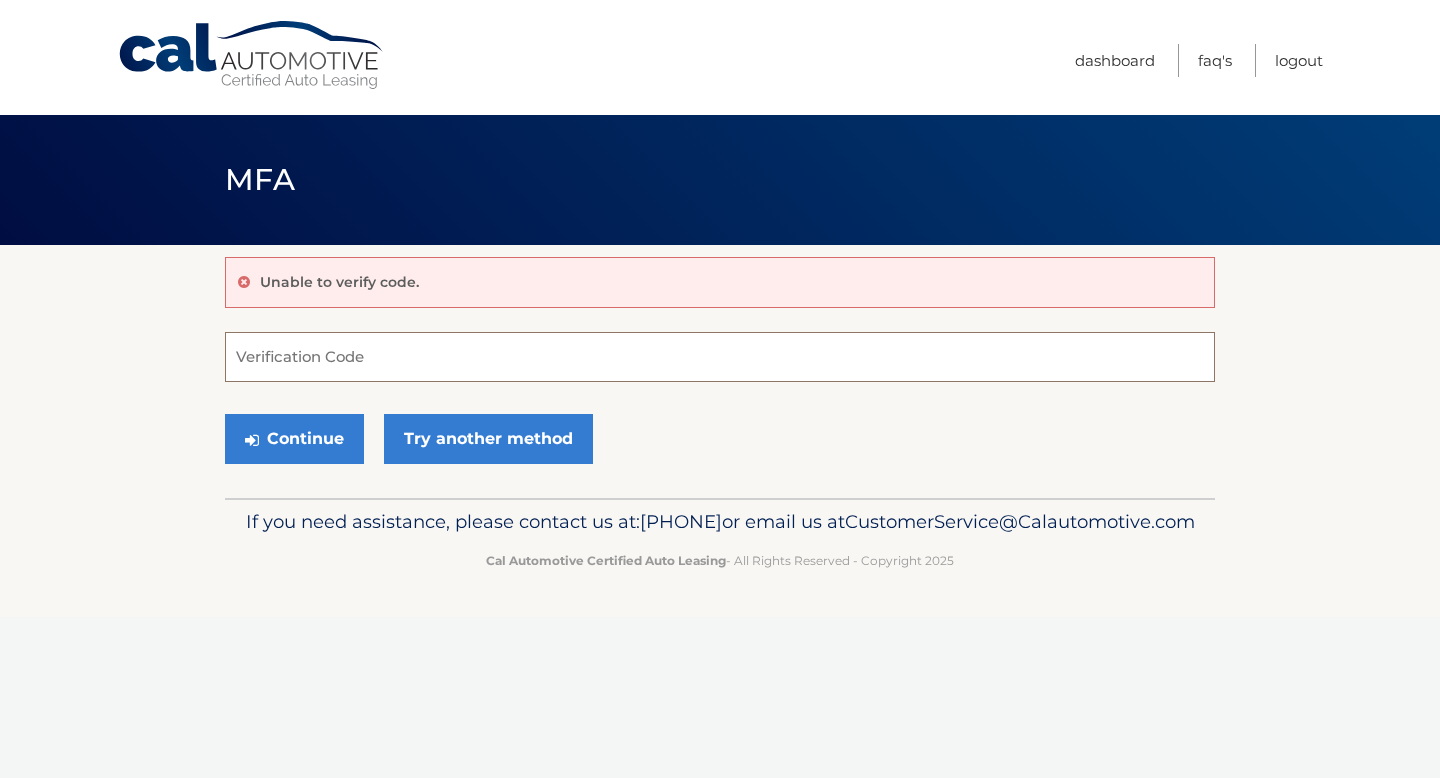 click on "Verification Code" at bounding box center (720, 357) 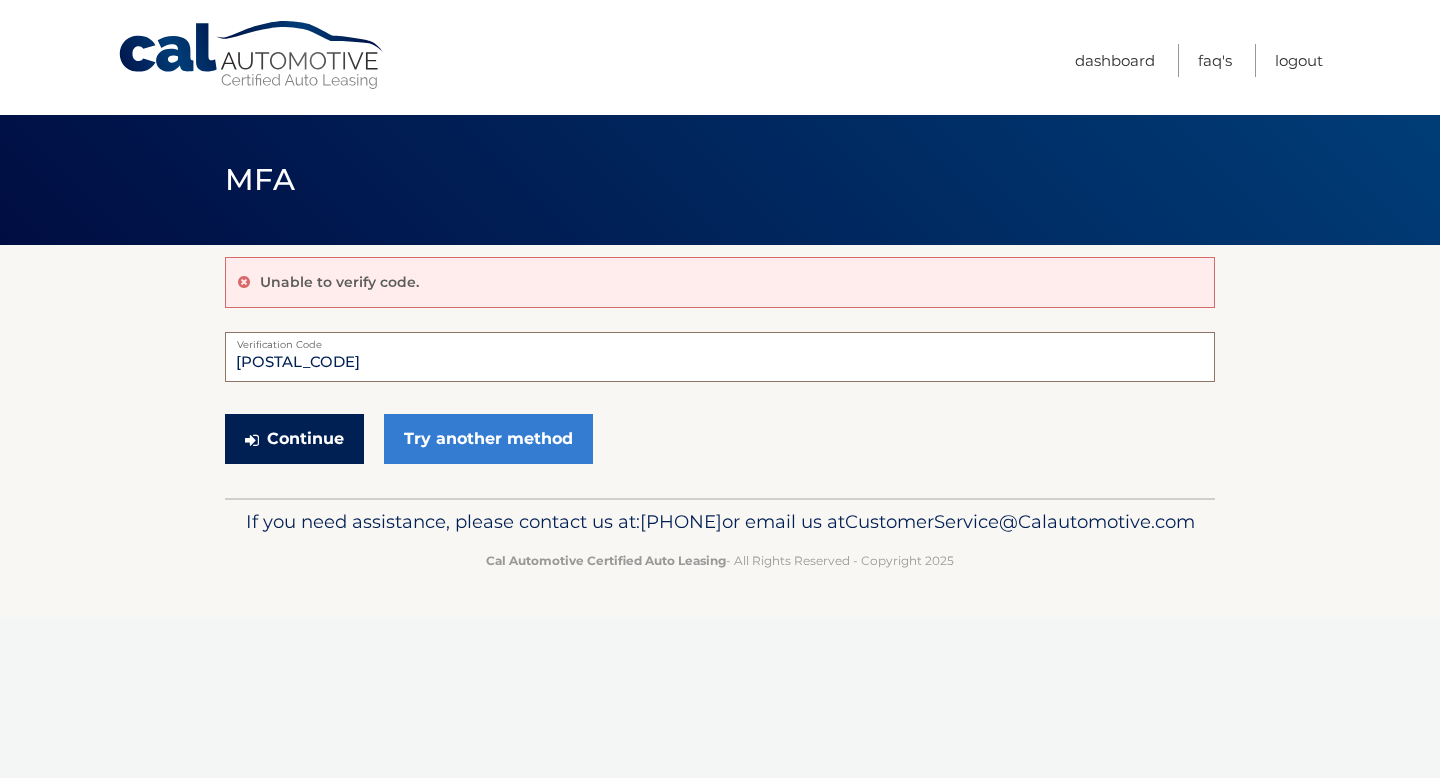 type on "500383" 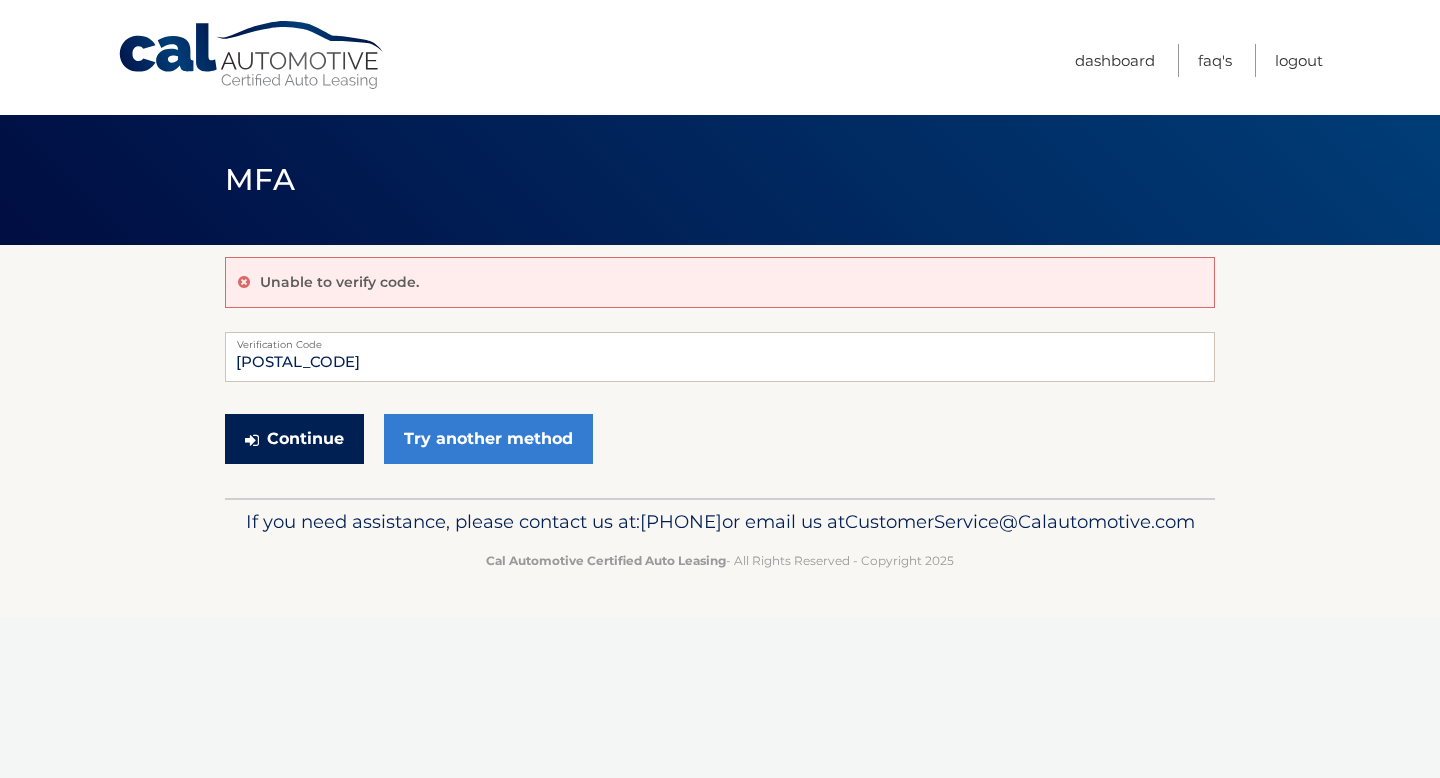 click at bounding box center [252, 440] 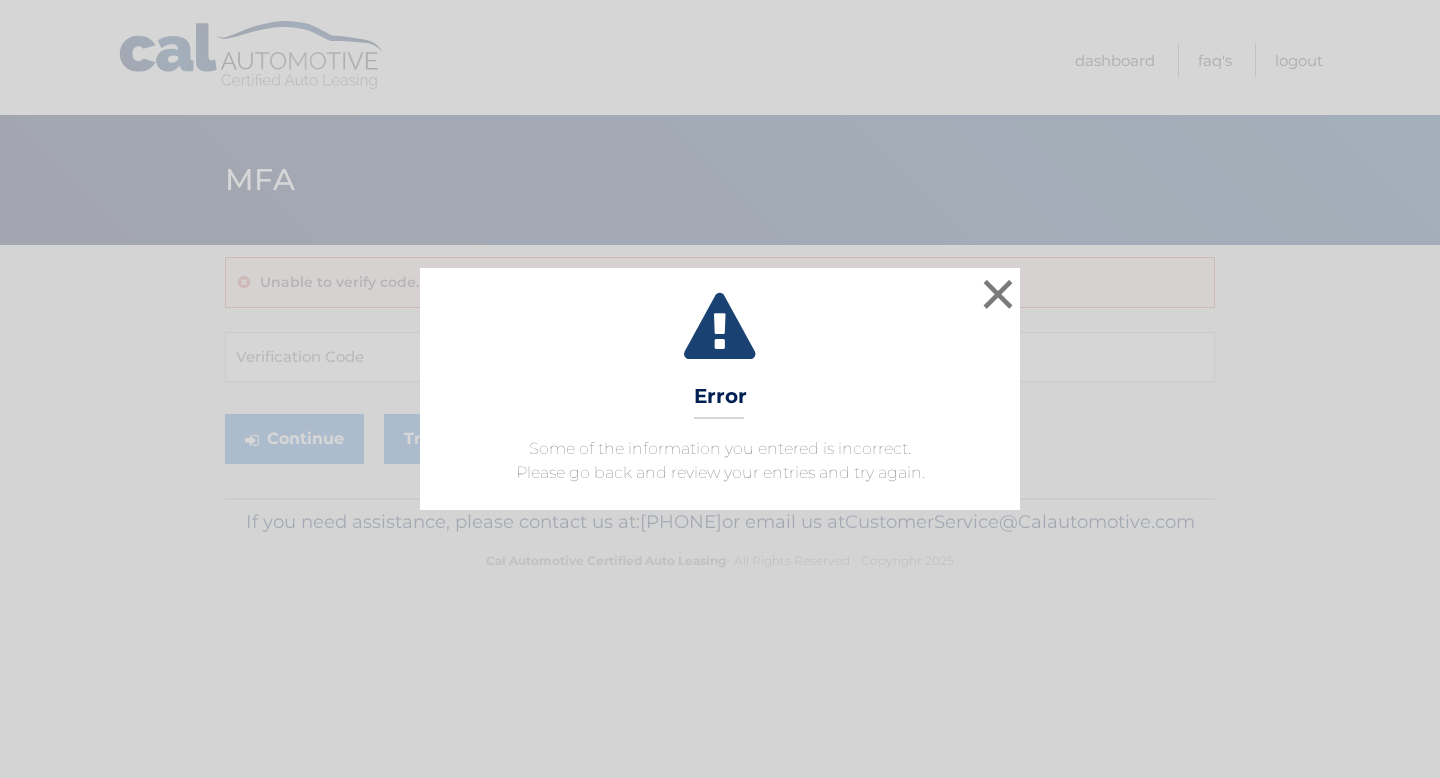 scroll, scrollTop: 0, scrollLeft: 0, axis: both 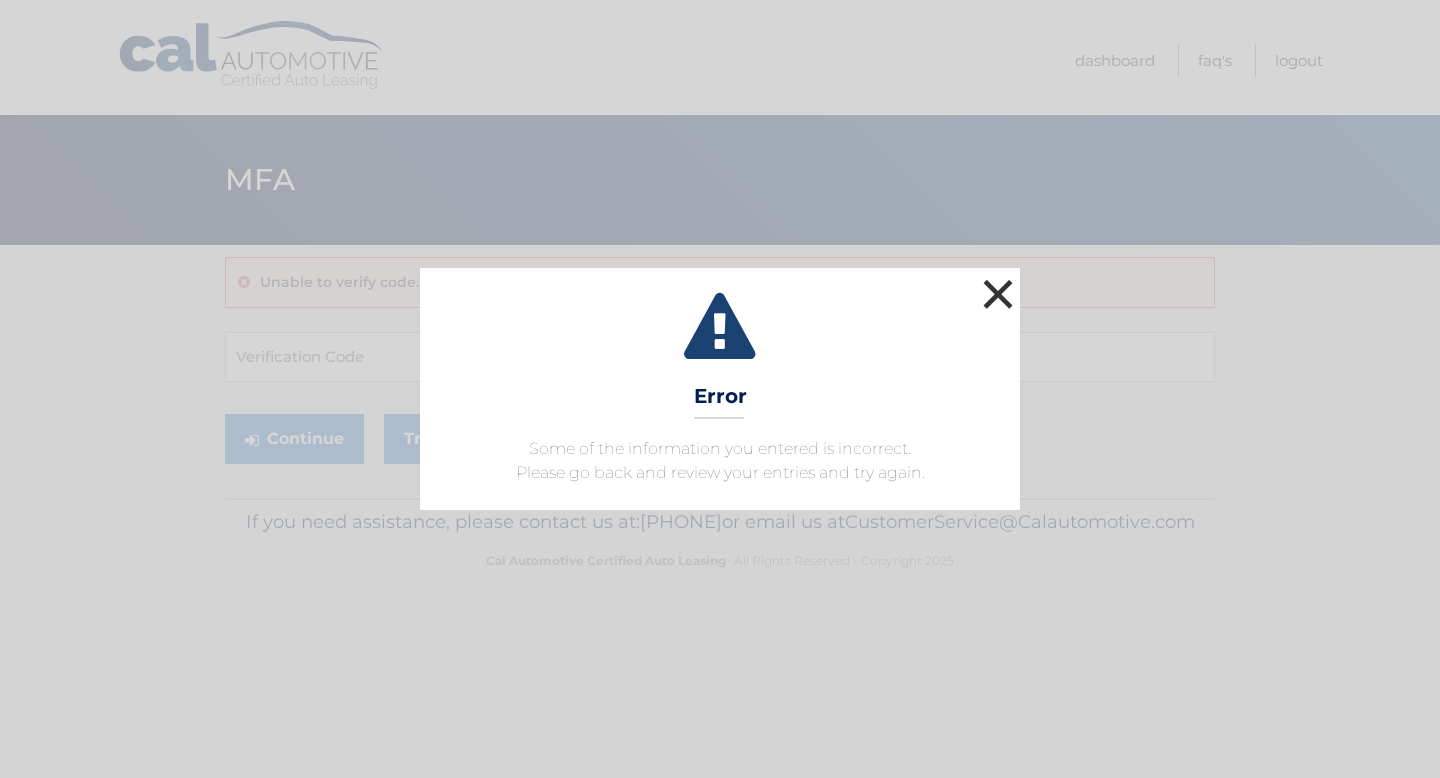 click on "×" at bounding box center [998, 294] 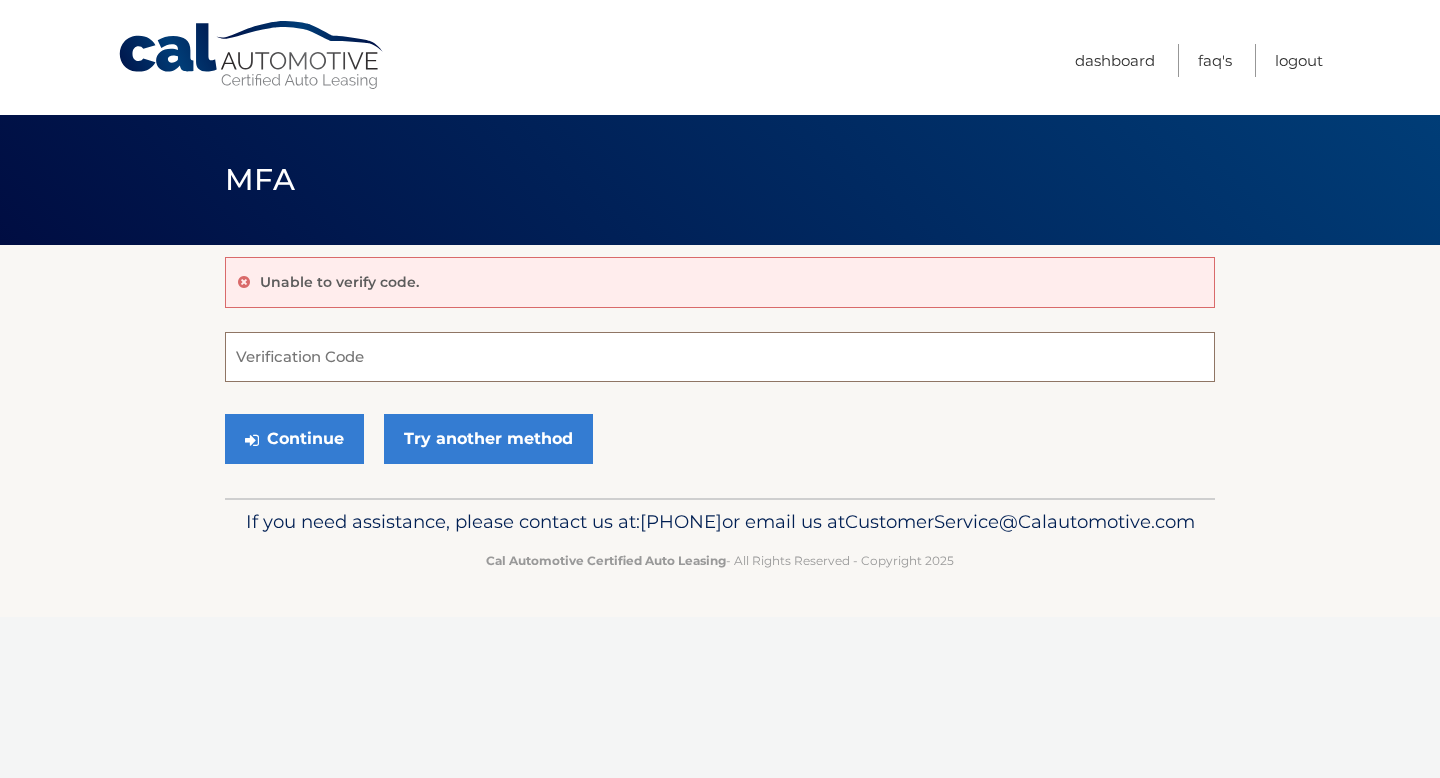 click on "Verification Code" at bounding box center (720, 357) 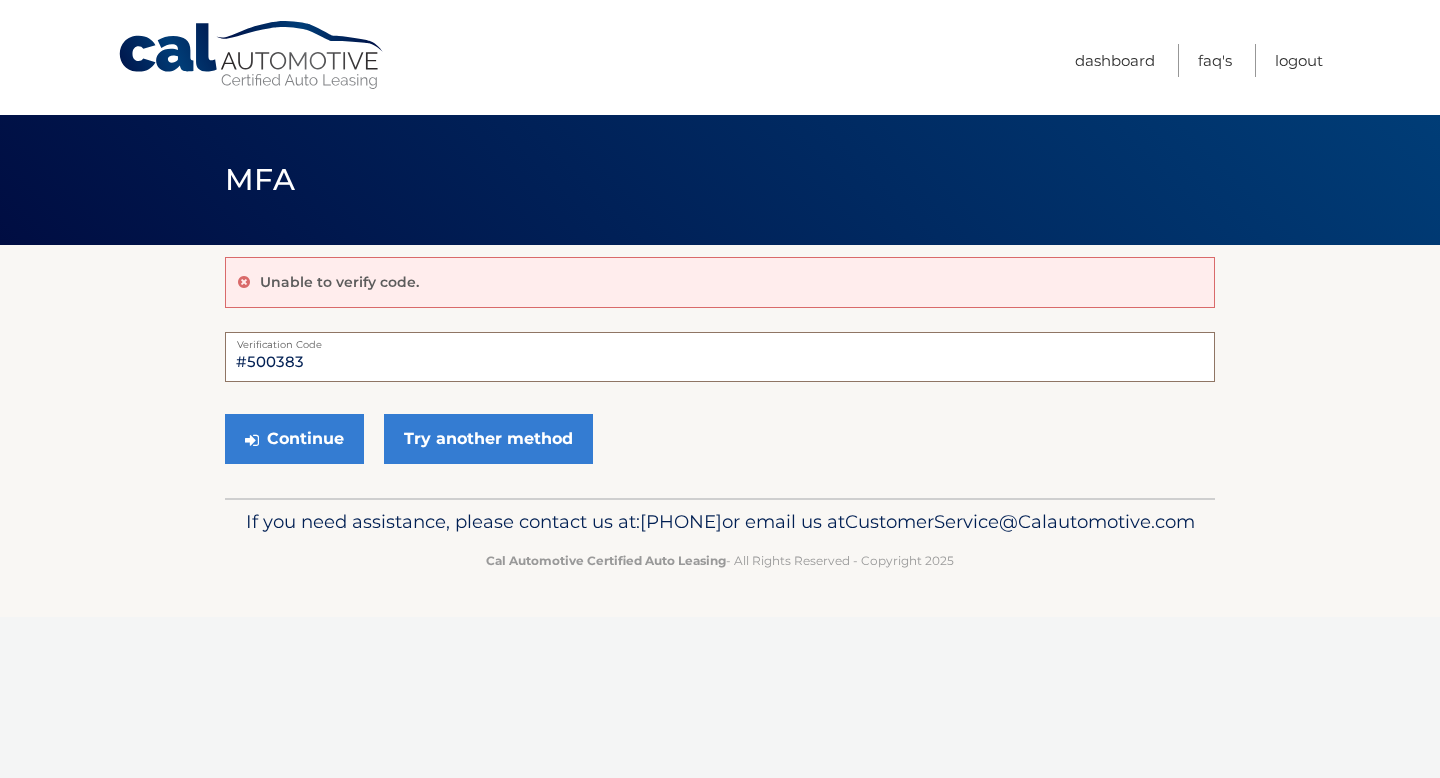click on "Continue" at bounding box center [294, 439] 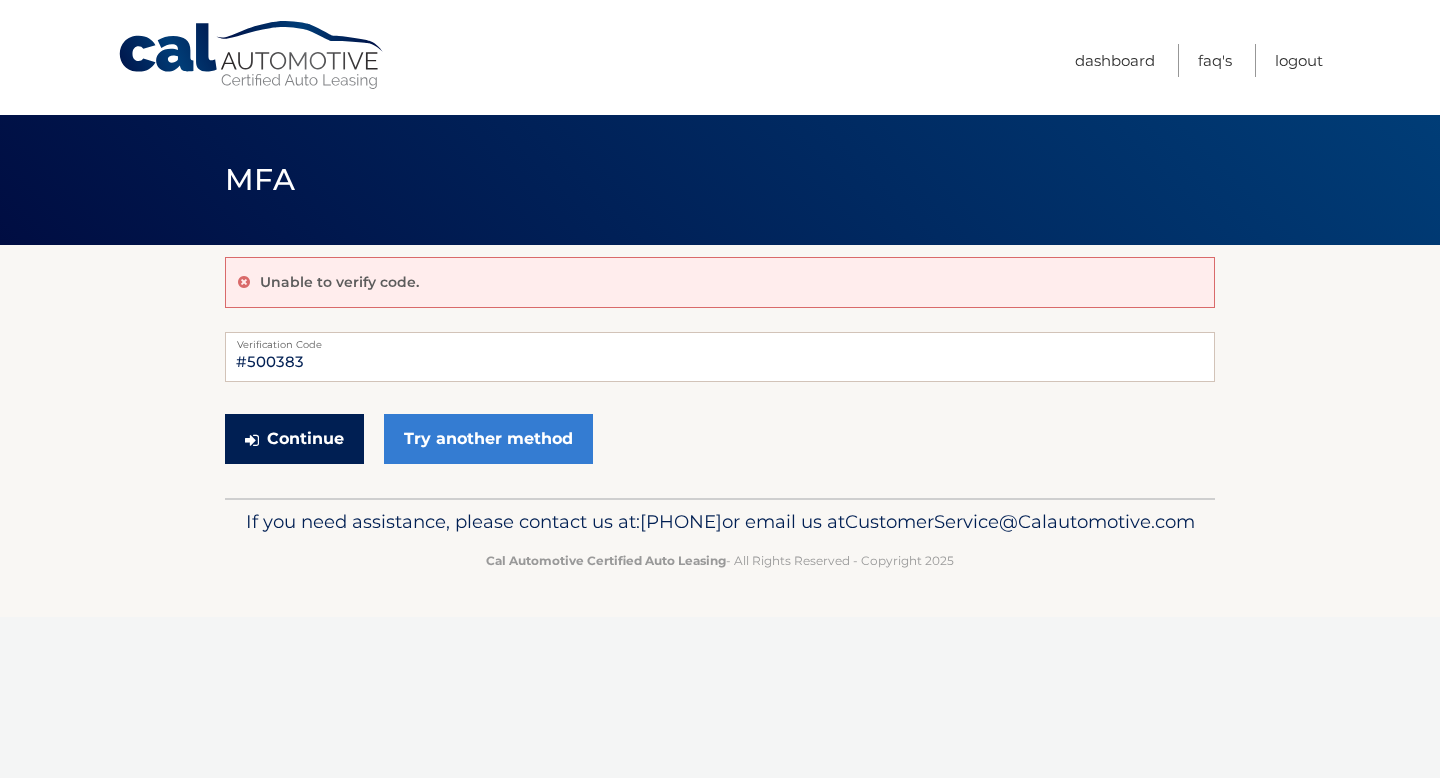 click on "Continue" at bounding box center (294, 439) 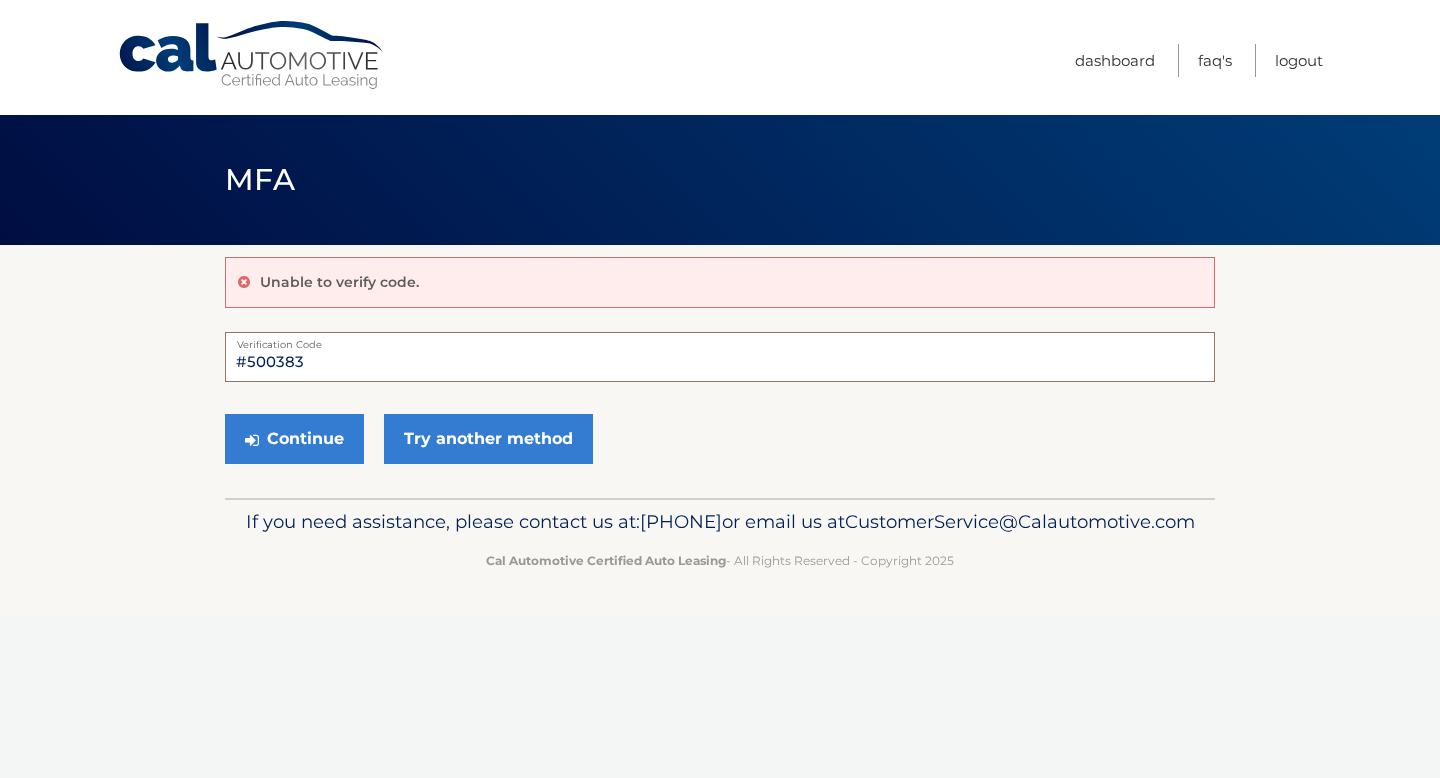 click on "#500383" at bounding box center [720, 357] 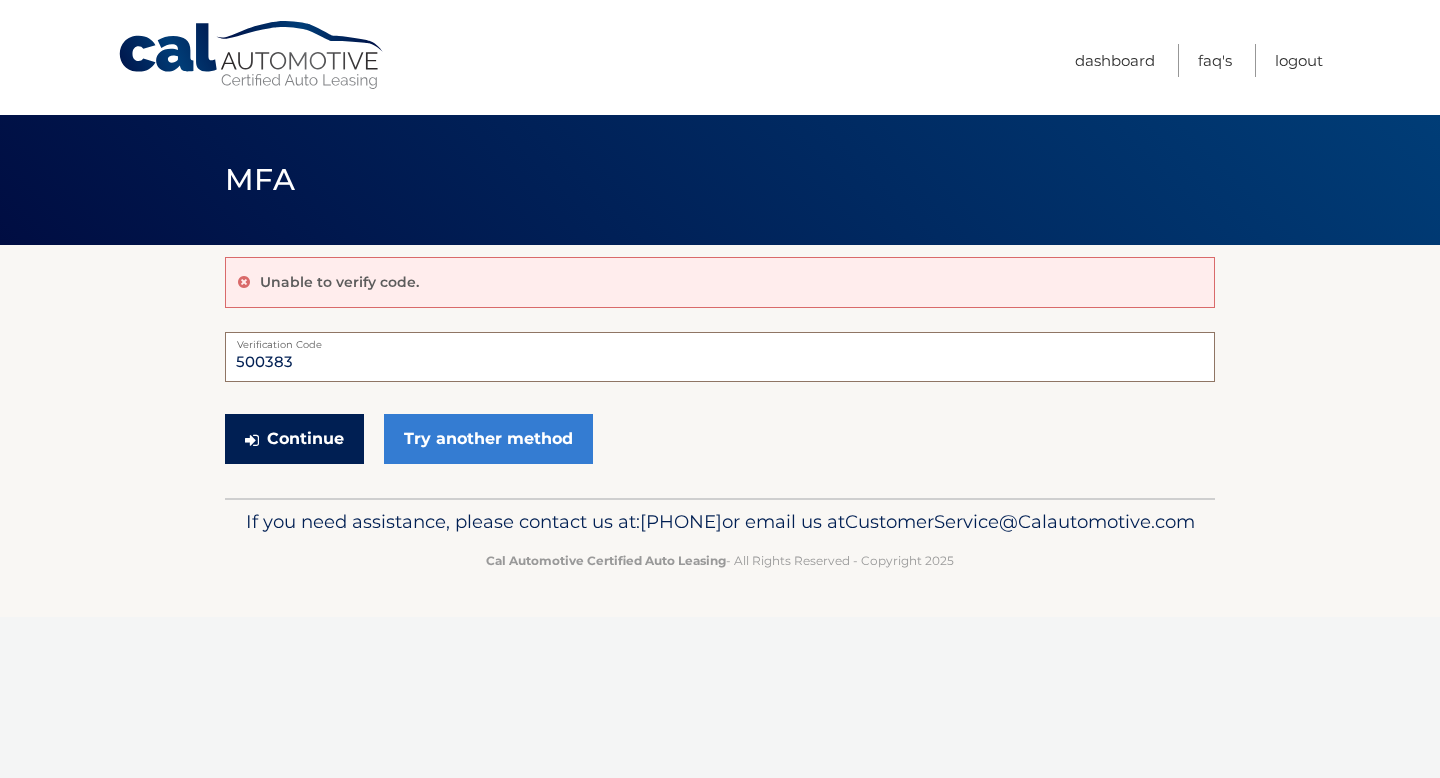 type on "500383" 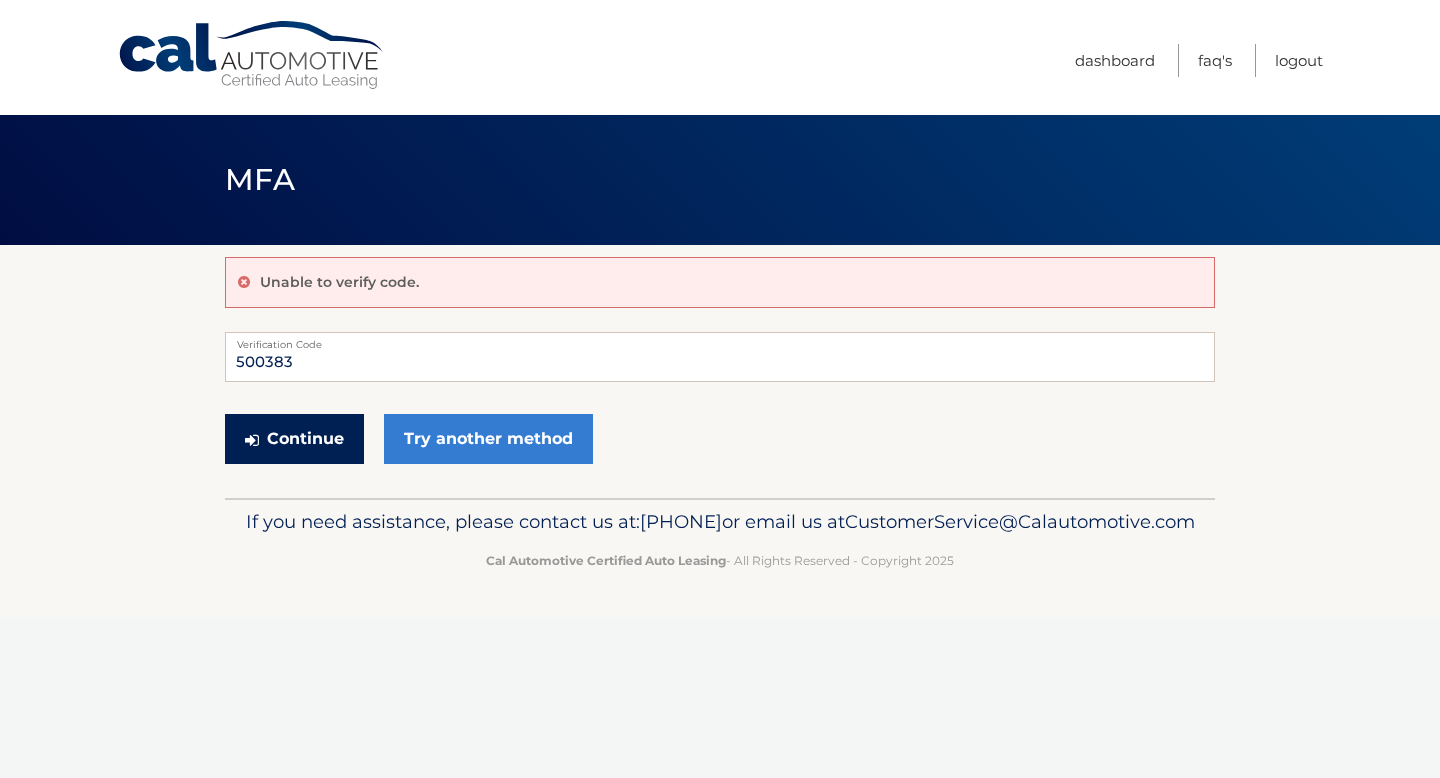click on "Continue" at bounding box center [294, 439] 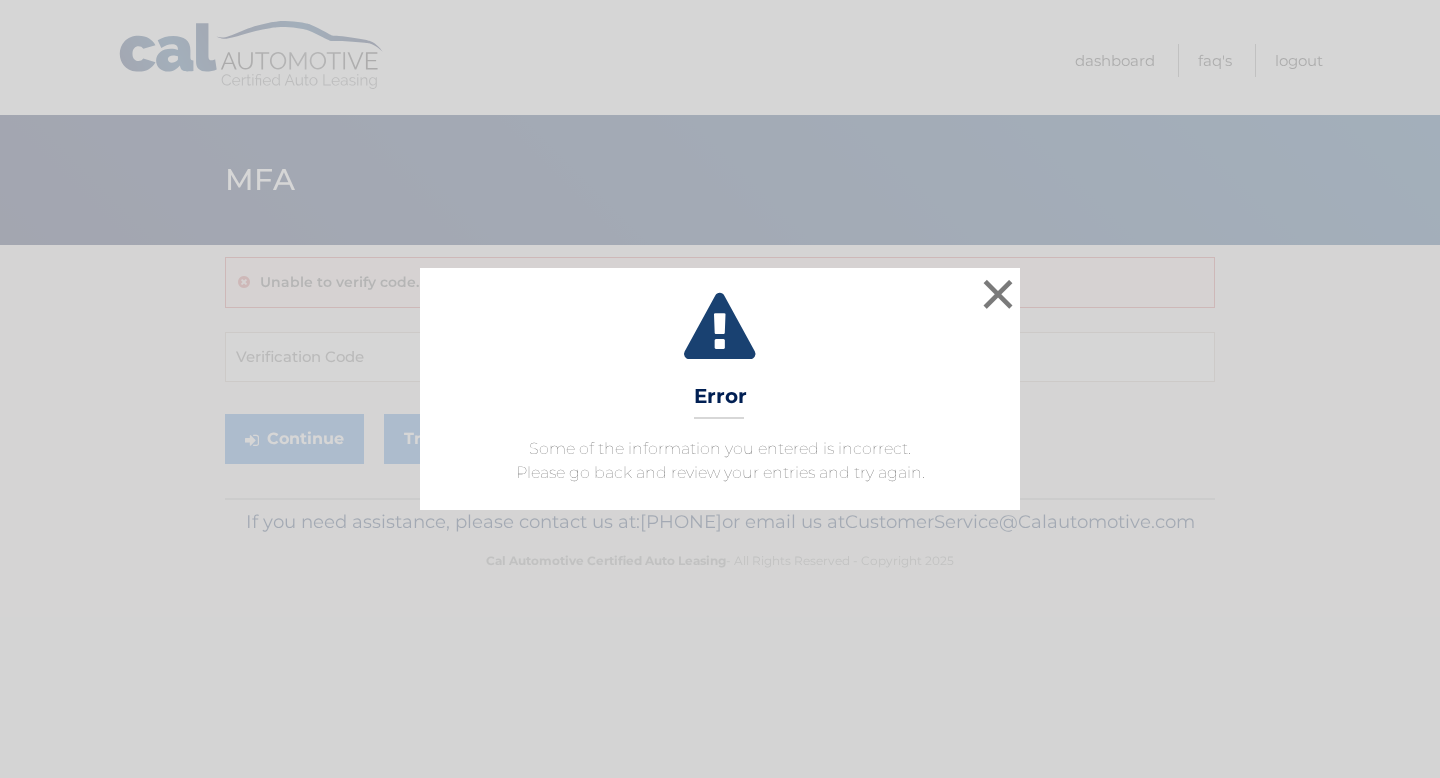 scroll, scrollTop: 0, scrollLeft: 0, axis: both 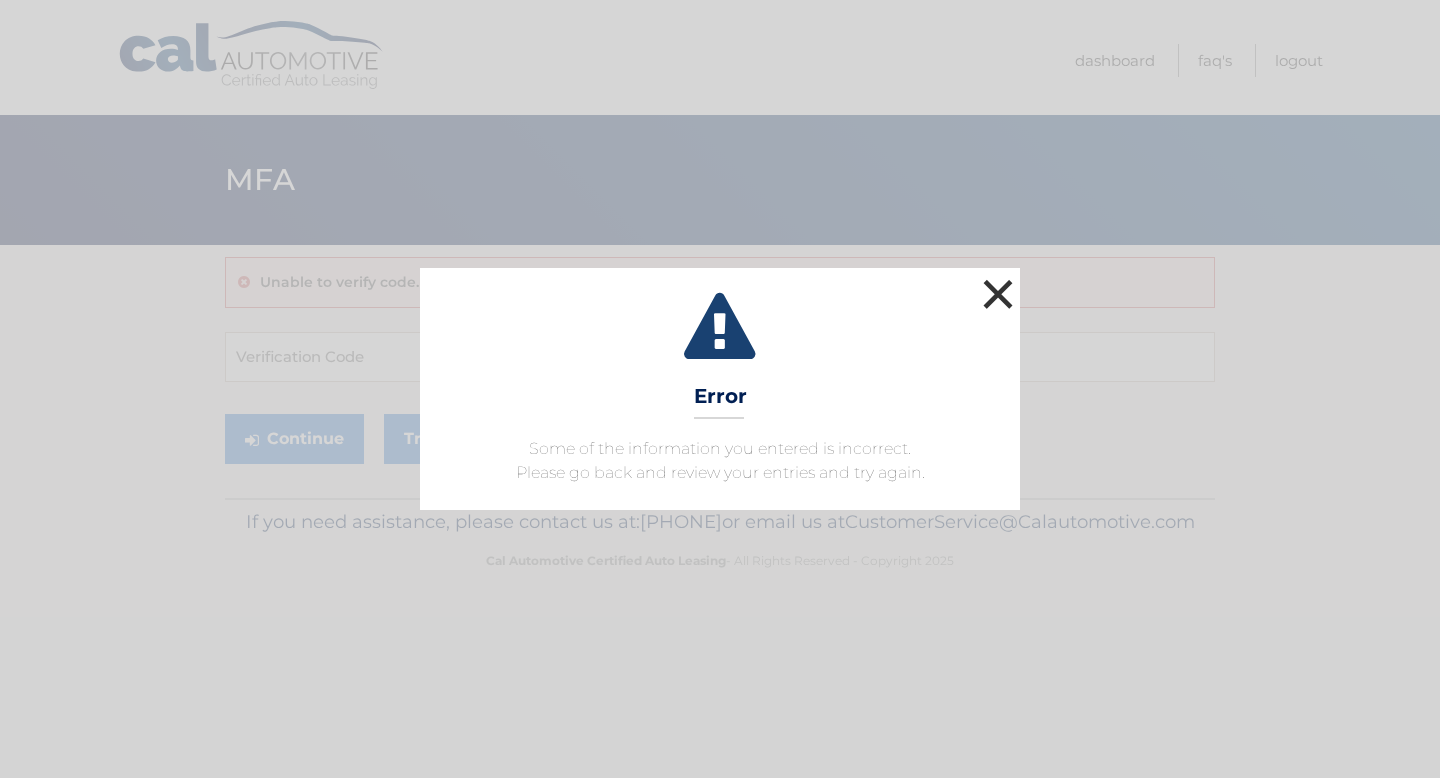 click on "×" at bounding box center (998, 294) 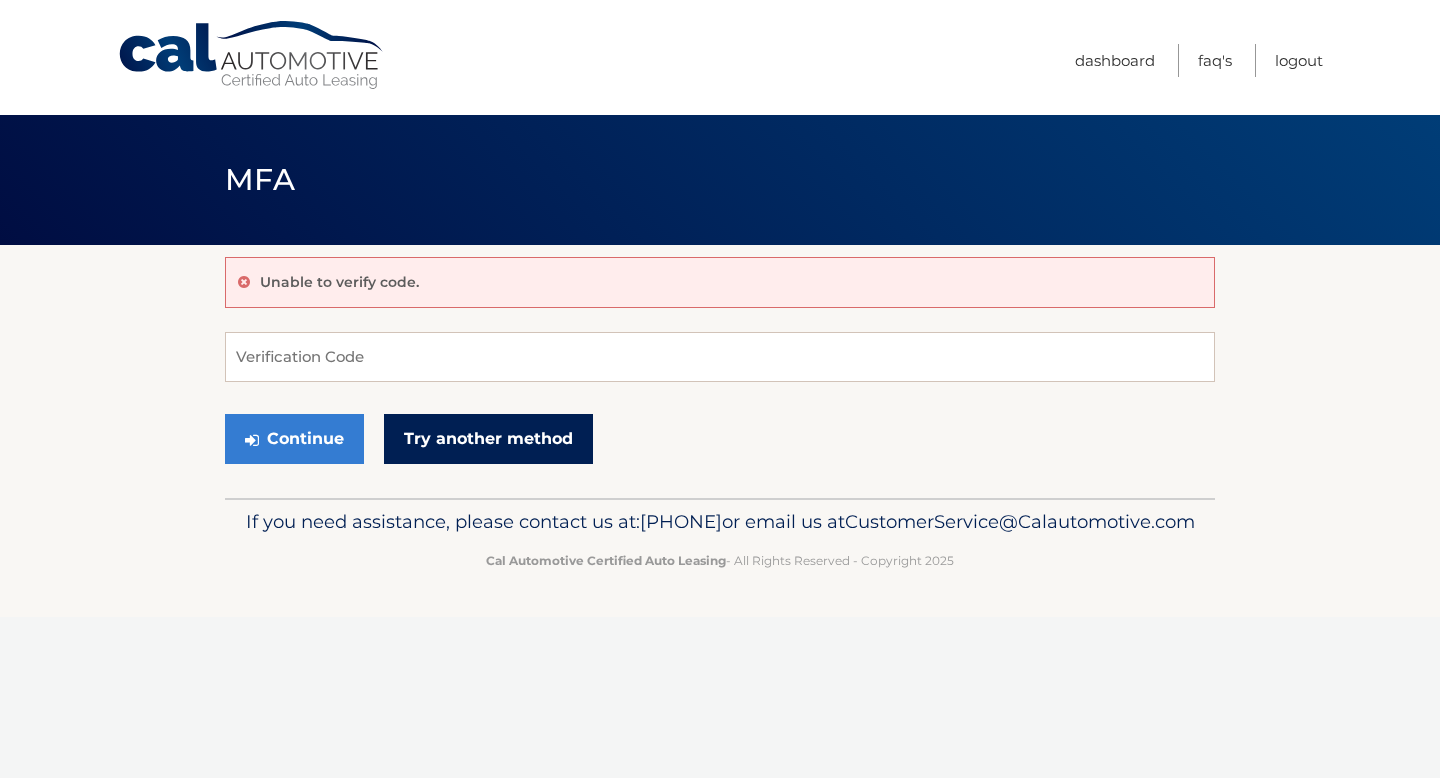 click on "Try another method" at bounding box center (488, 439) 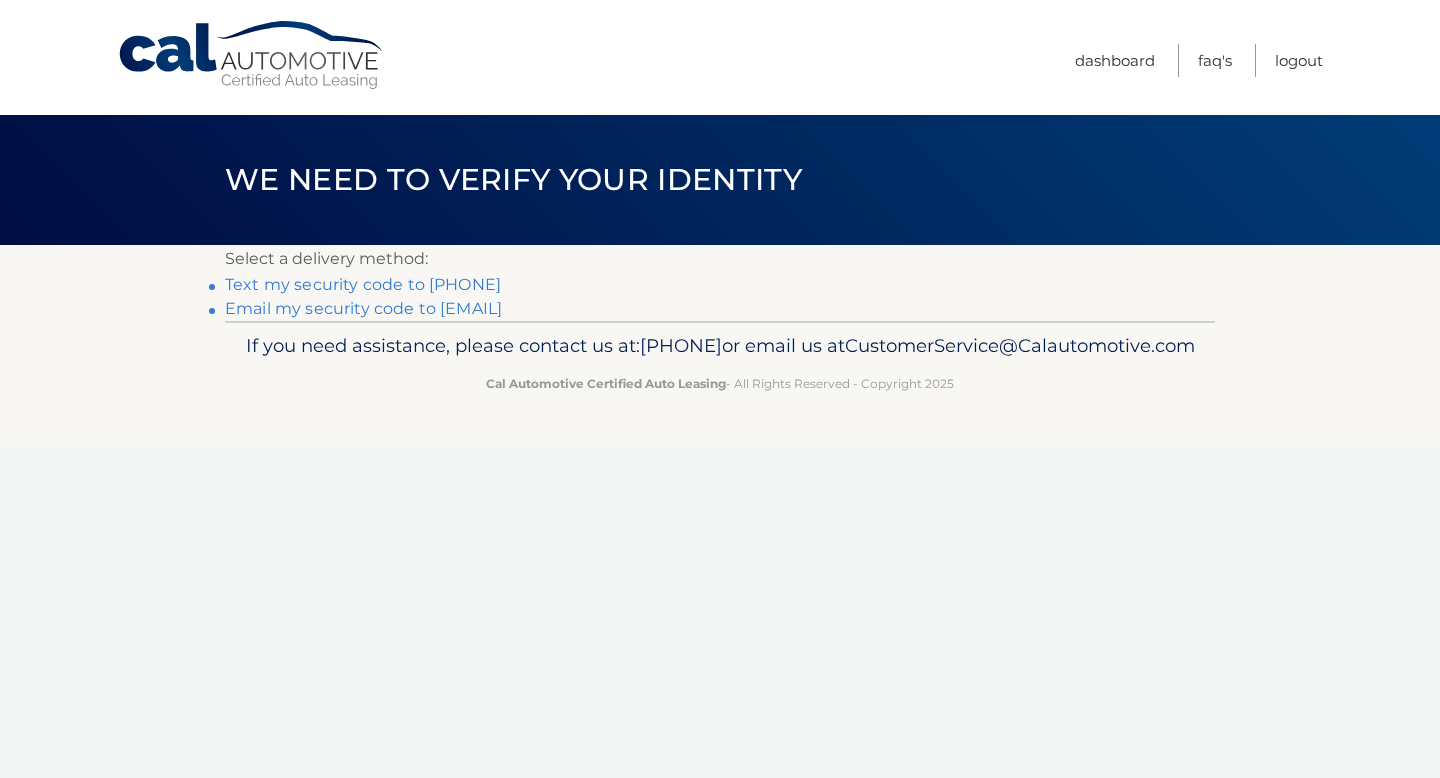 scroll, scrollTop: 0, scrollLeft: 0, axis: both 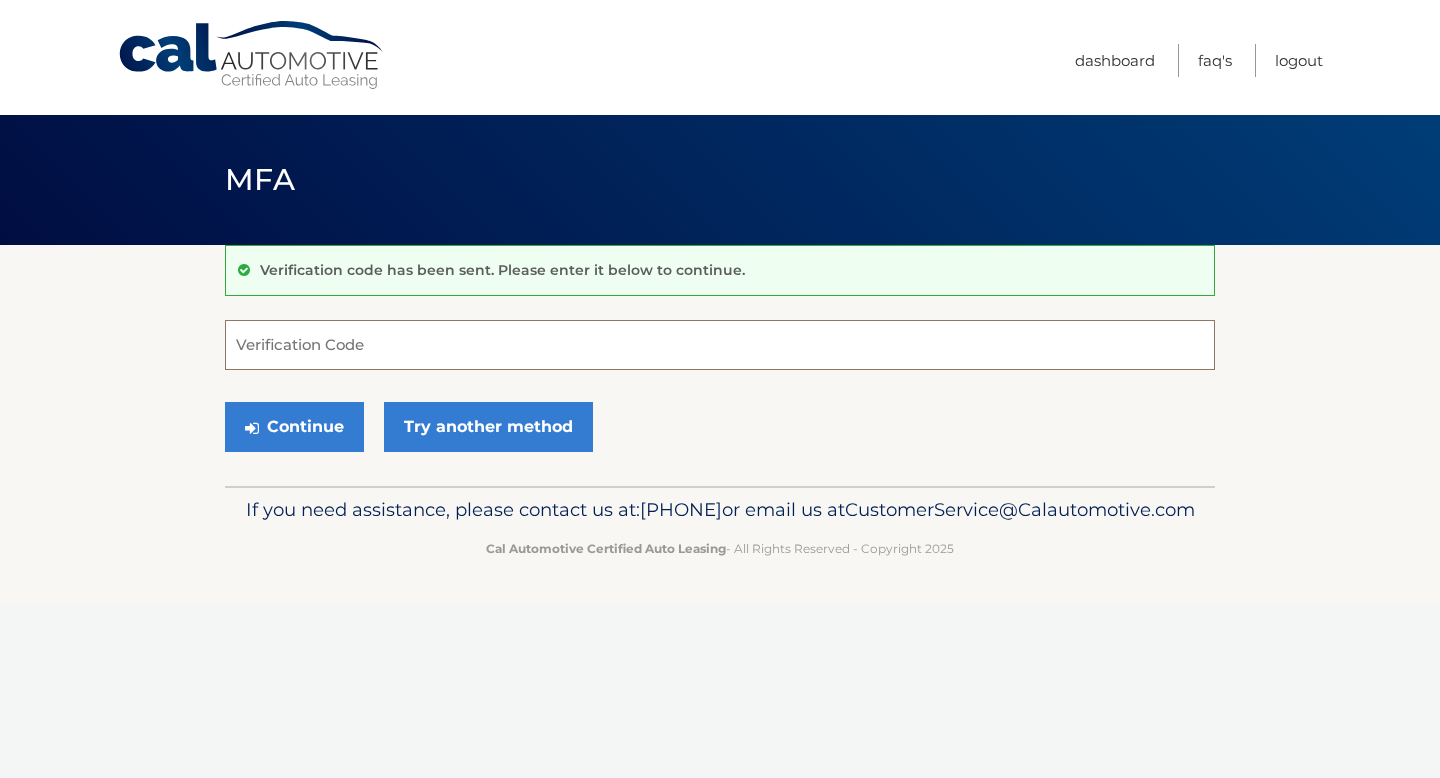 click on "Verification Code" at bounding box center (720, 345) 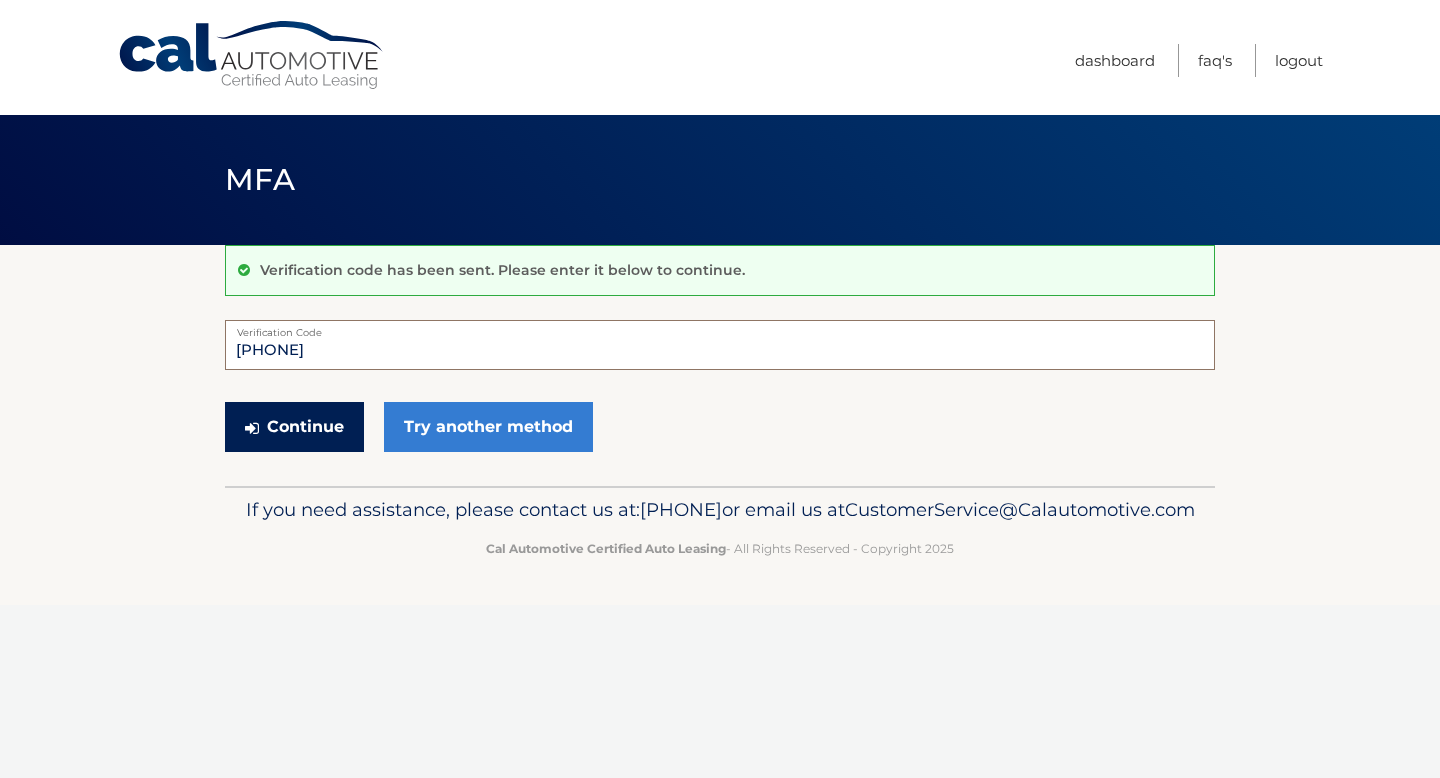 type on "[PHONE]" 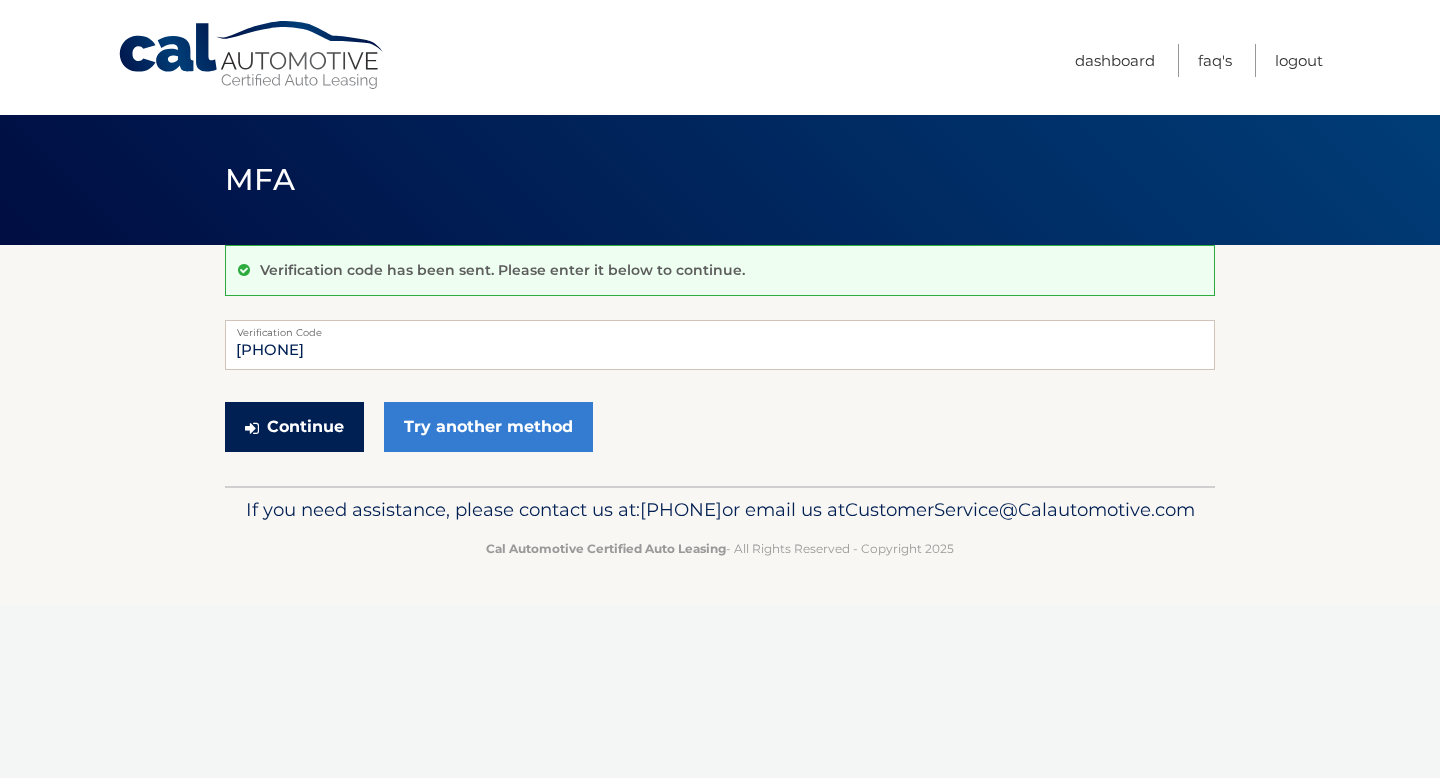 click on "Continue" at bounding box center [294, 427] 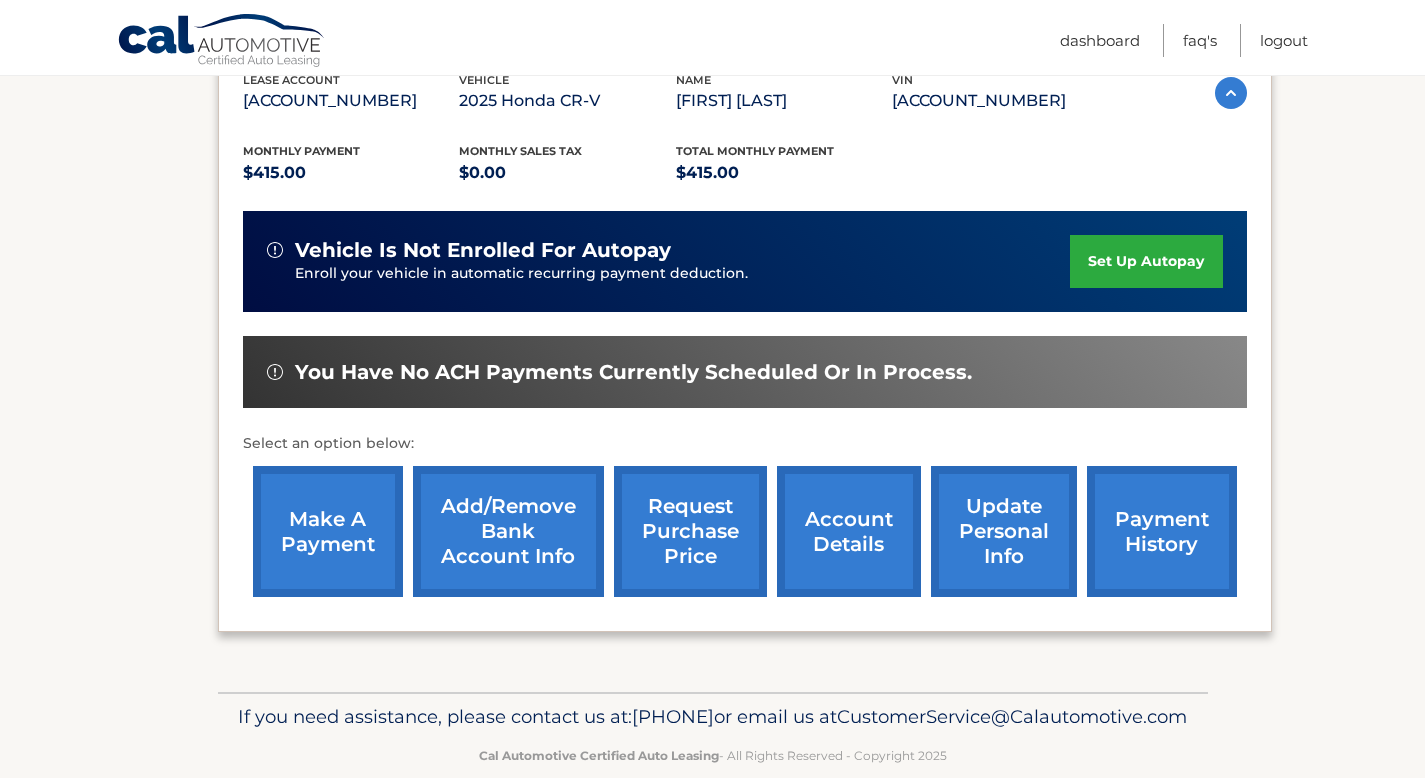 scroll, scrollTop: 380, scrollLeft: 0, axis: vertical 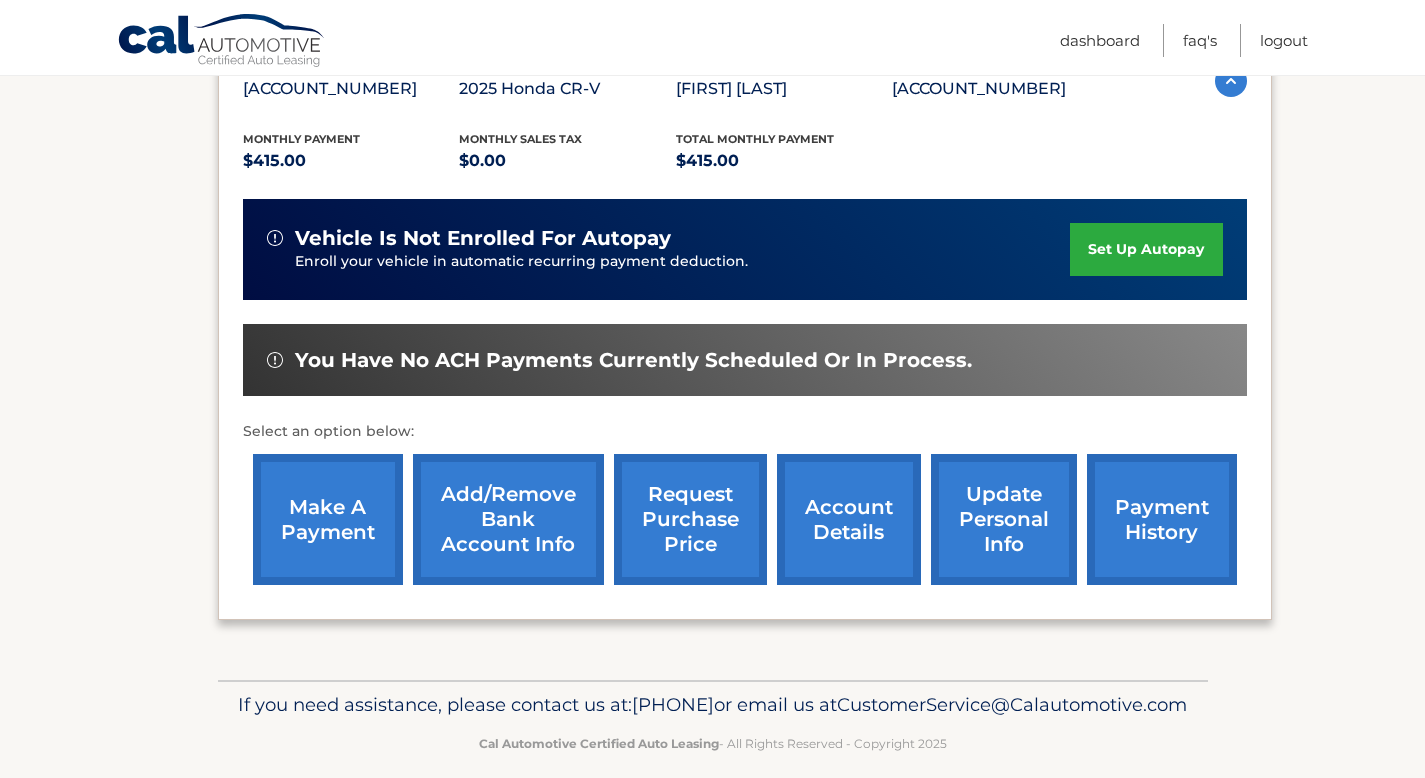click on "make a payment" at bounding box center [328, 519] 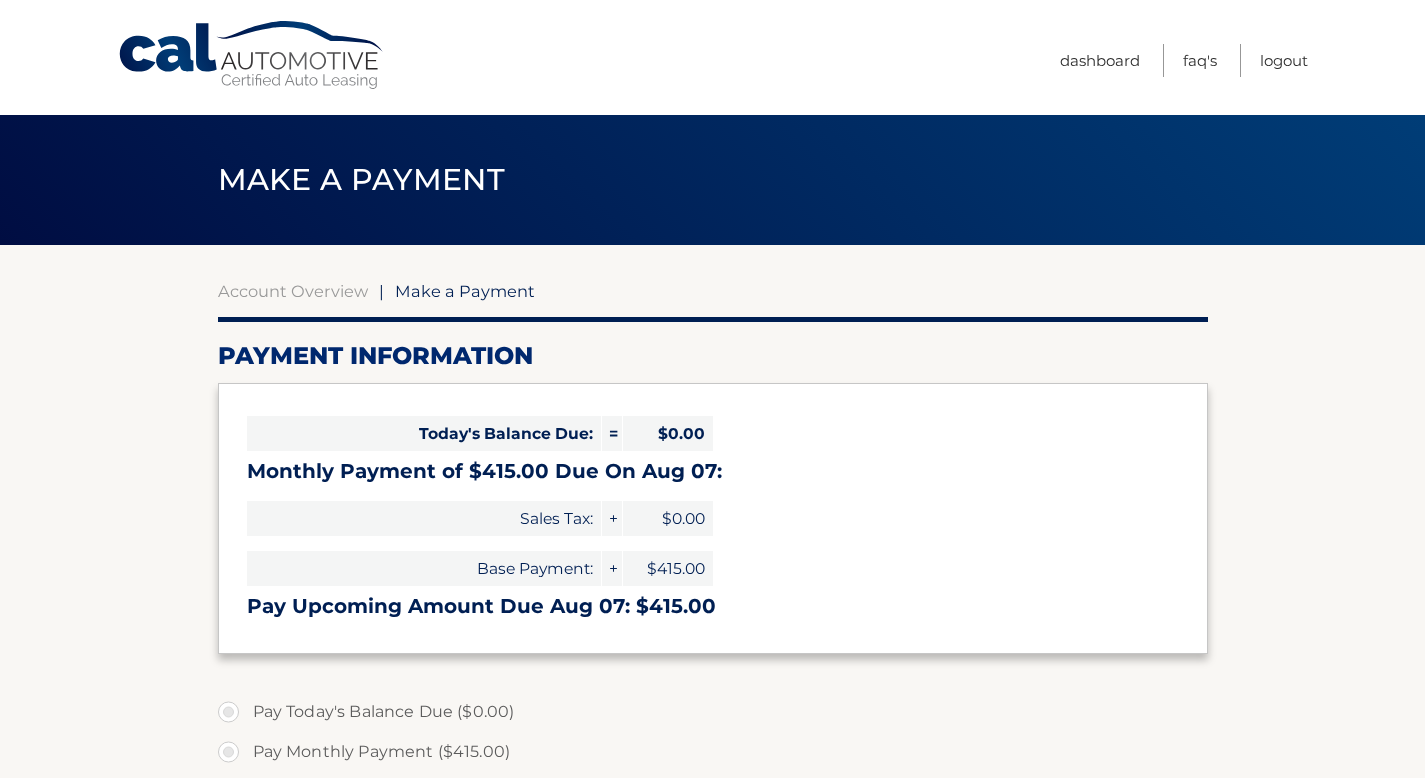 select on "Y2FhMjEwMjQtMTc4Mi00ZjhmLWIxY2UtYzZlOGEyZjJlYTUz" 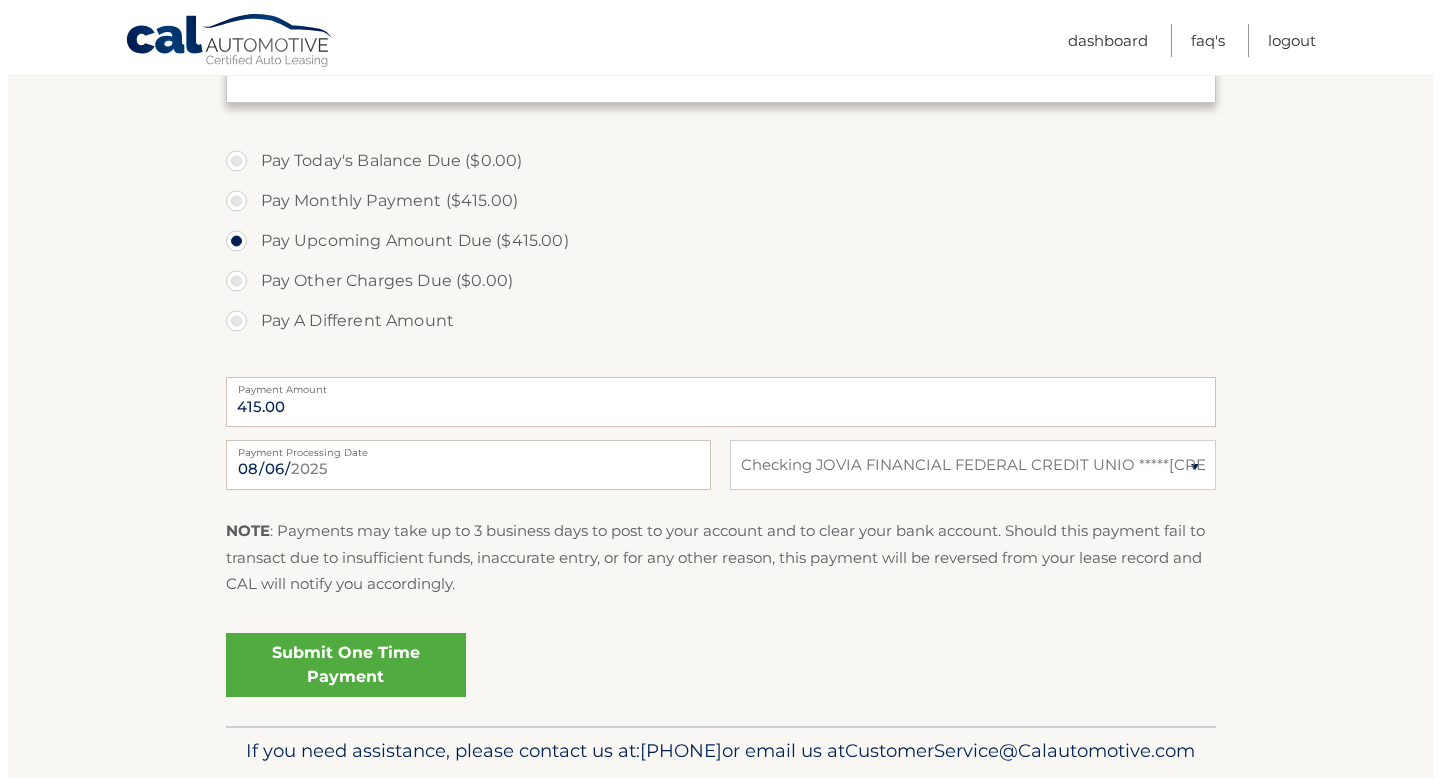 scroll, scrollTop: 651, scrollLeft: 0, axis: vertical 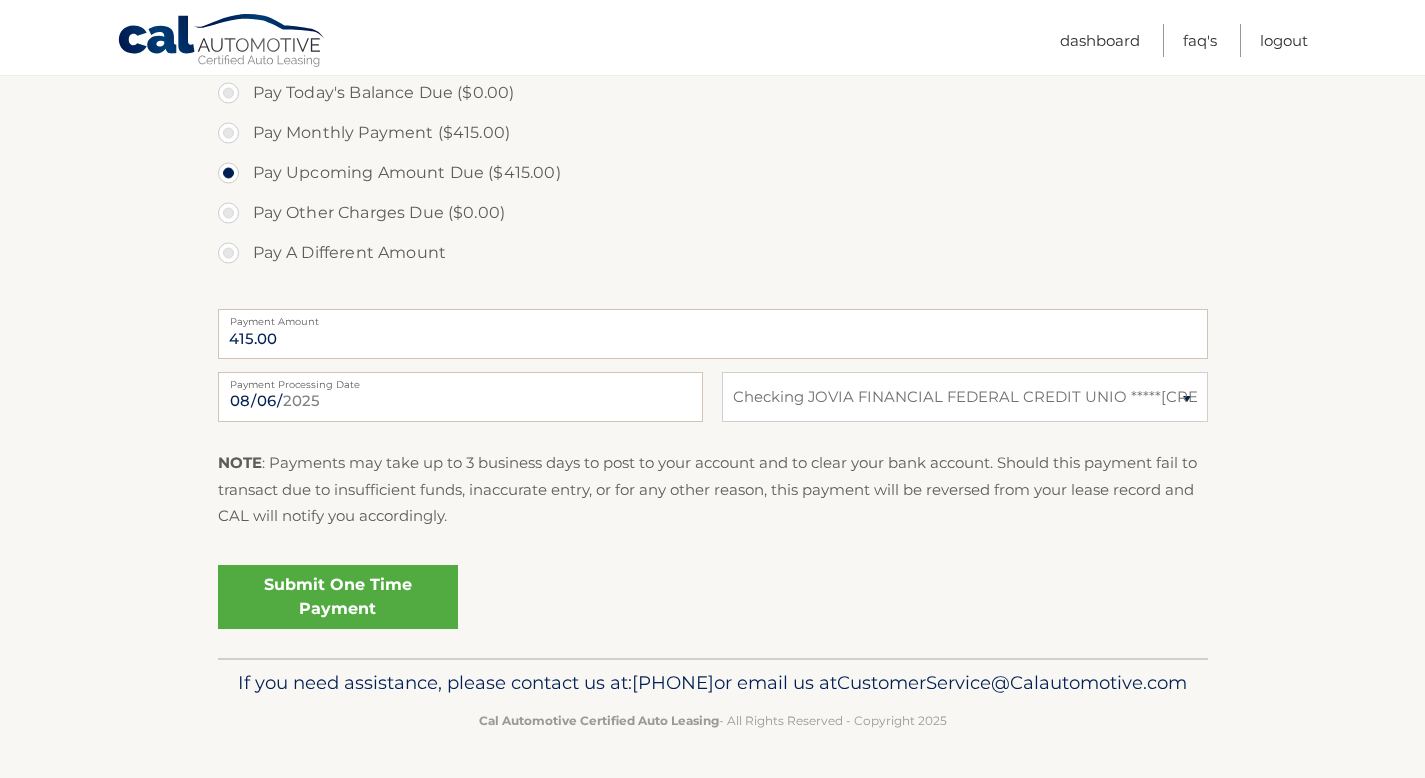 click on "Submit One Time Payment" at bounding box center (338, 597) 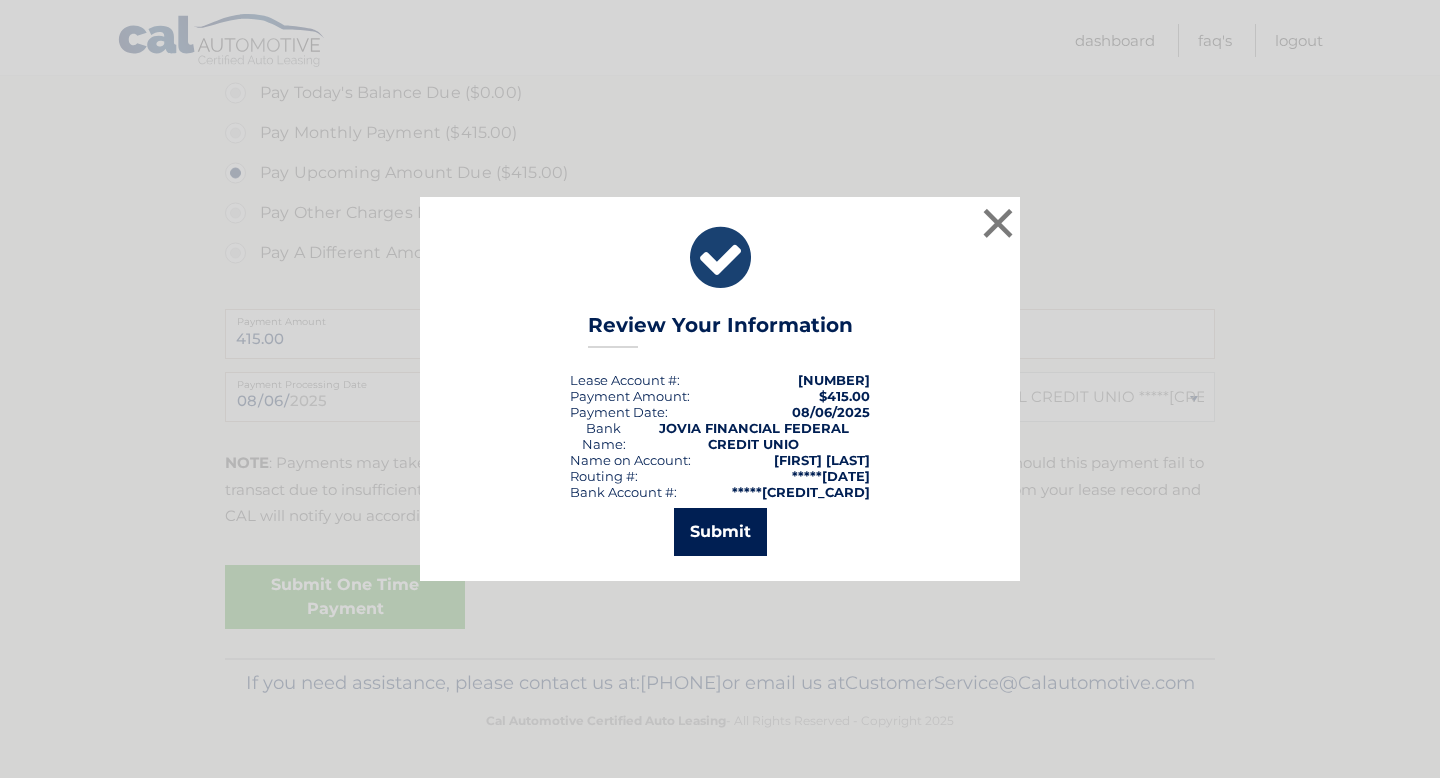 click on "Submit" at bounding box center [720, 532] 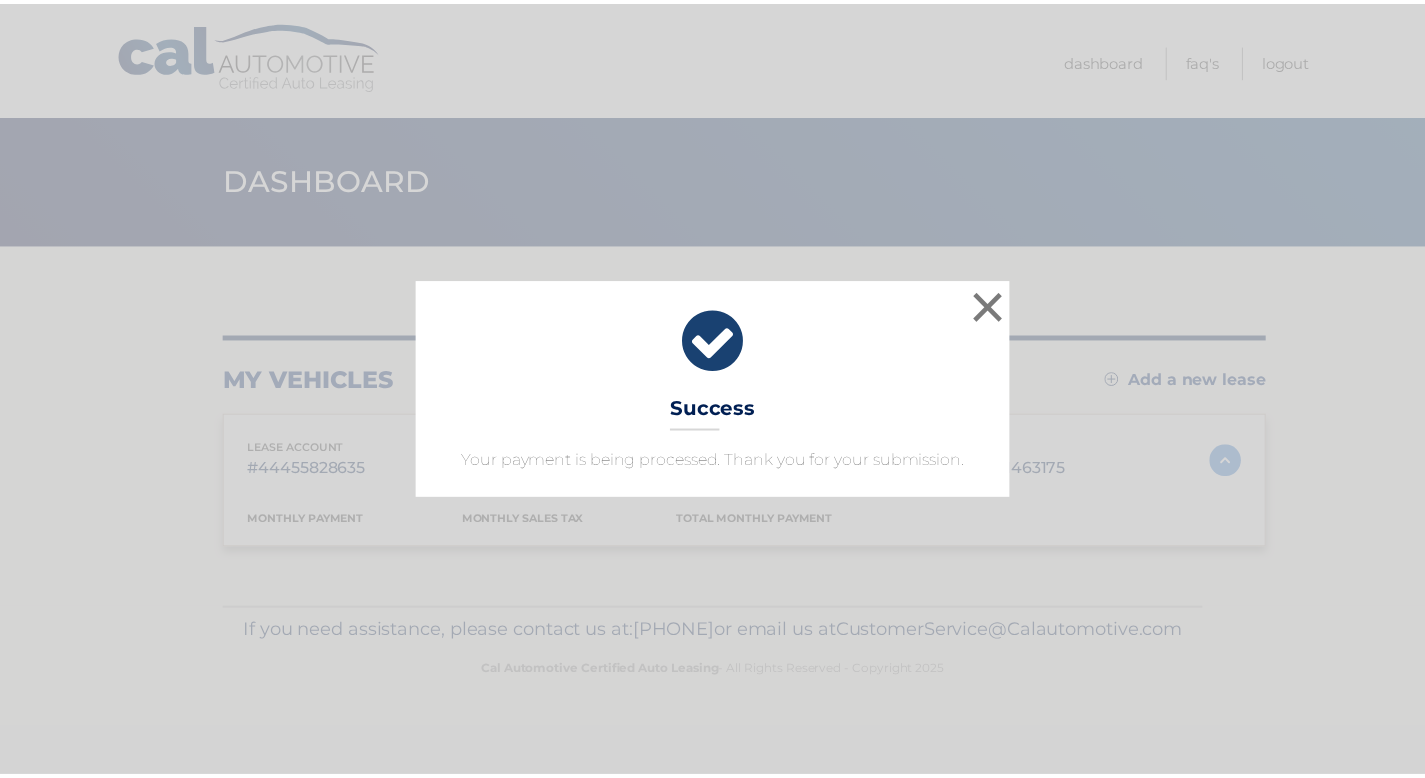 scroll, scrollTop: 0, scrollLeft: 0, axis: both 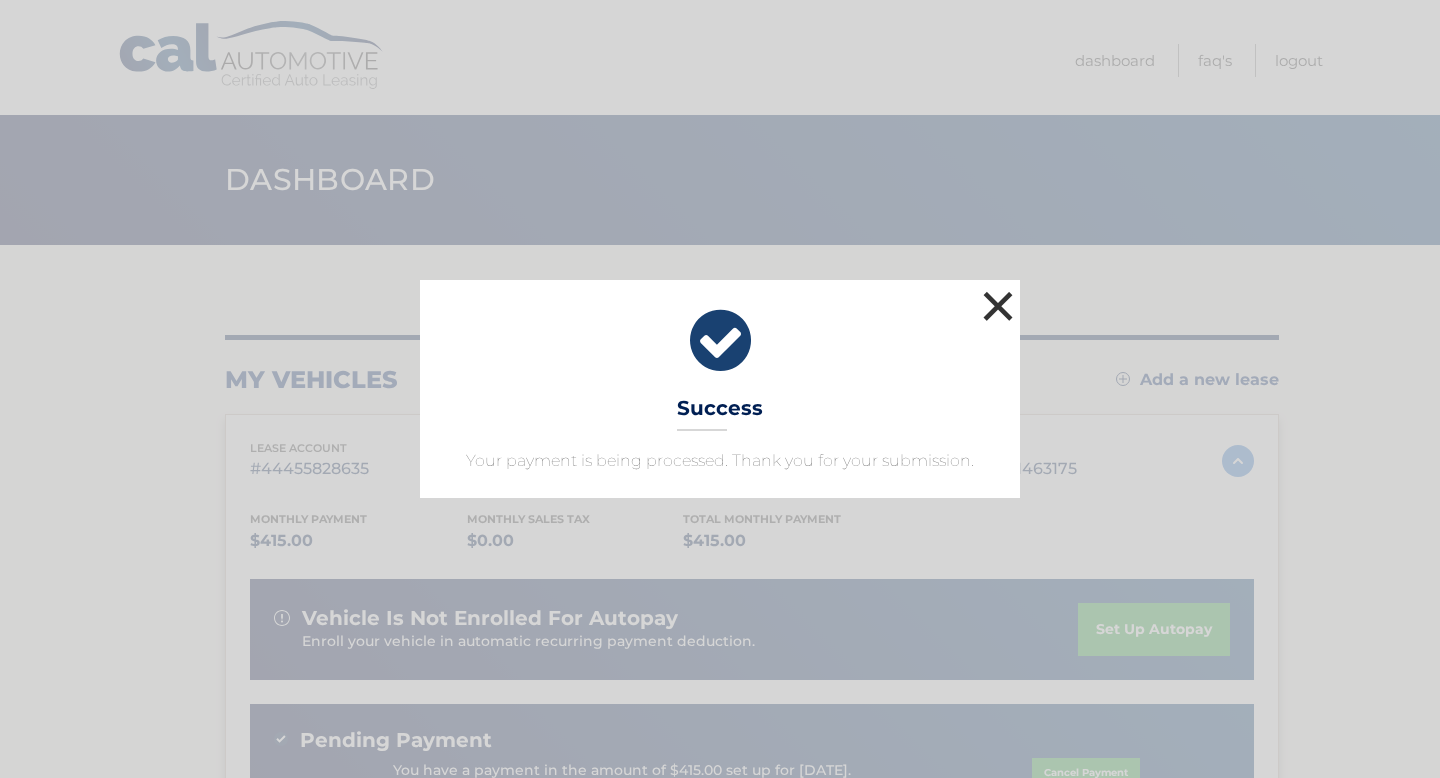 click on "×" at bounding box center [998, 306] 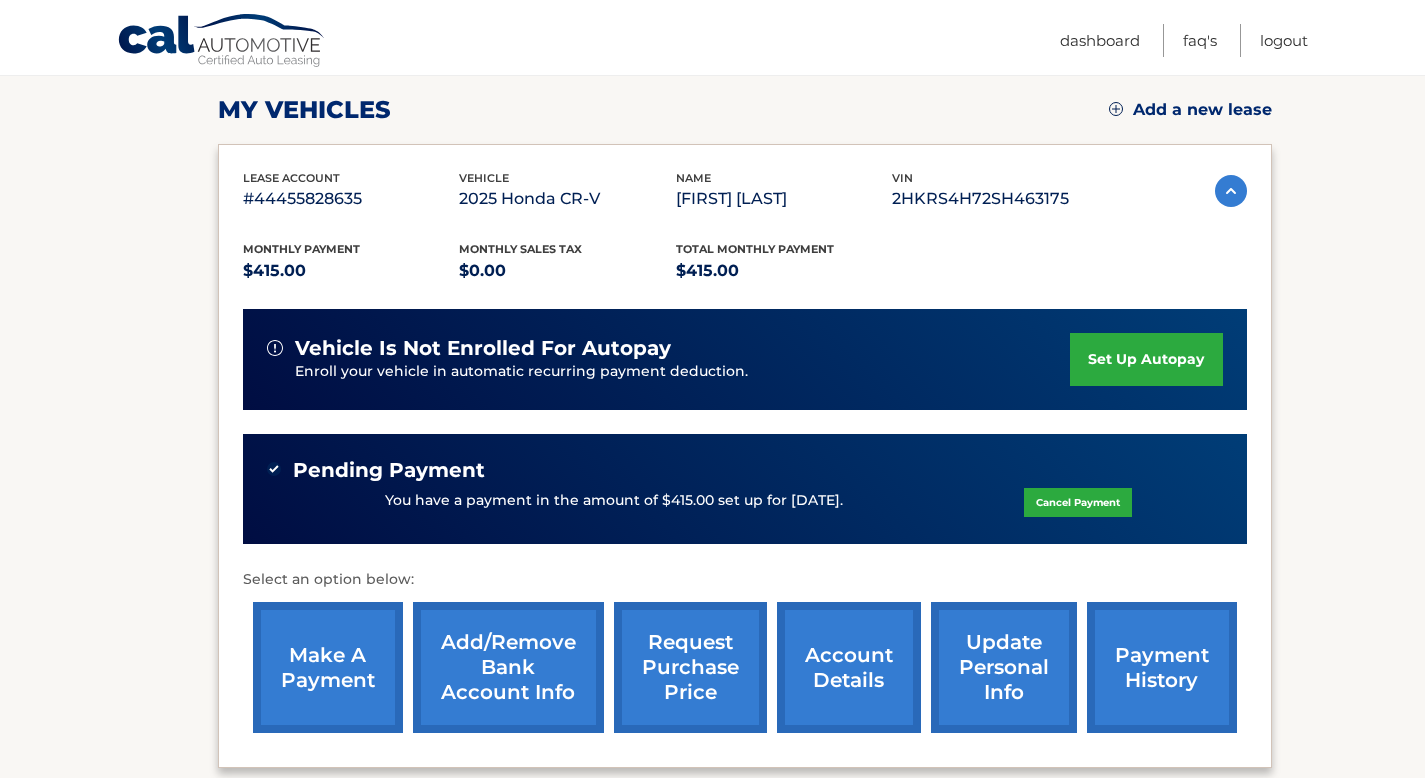 scroll, scrollTop: 272, scrollLeft: 0, axis: vertical 